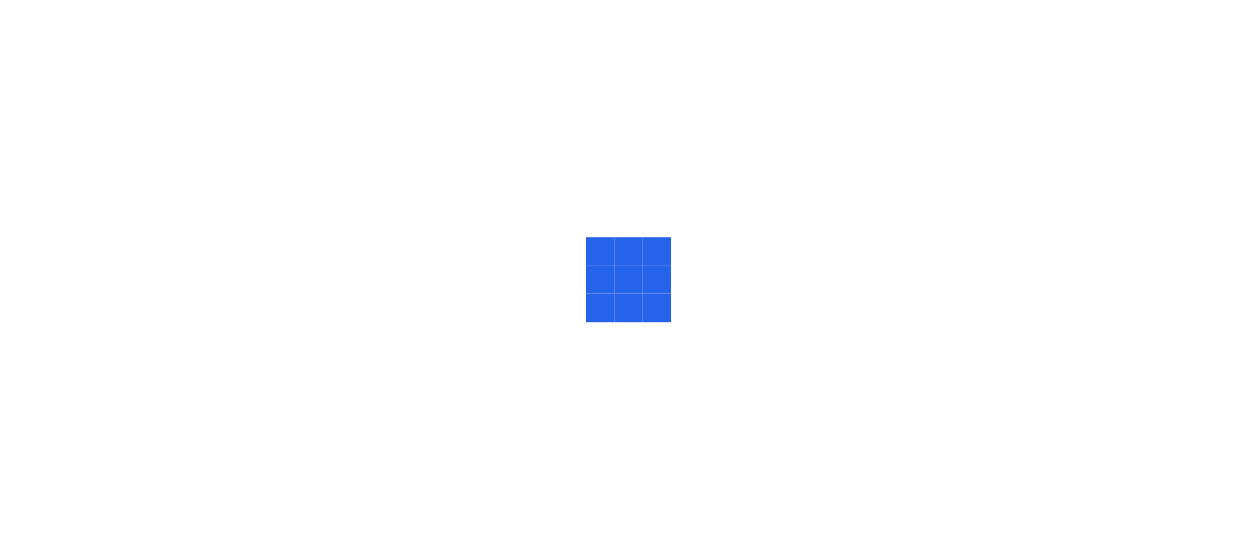 scroll, scrollTop: 0, scrollLeft: 0, axis: both 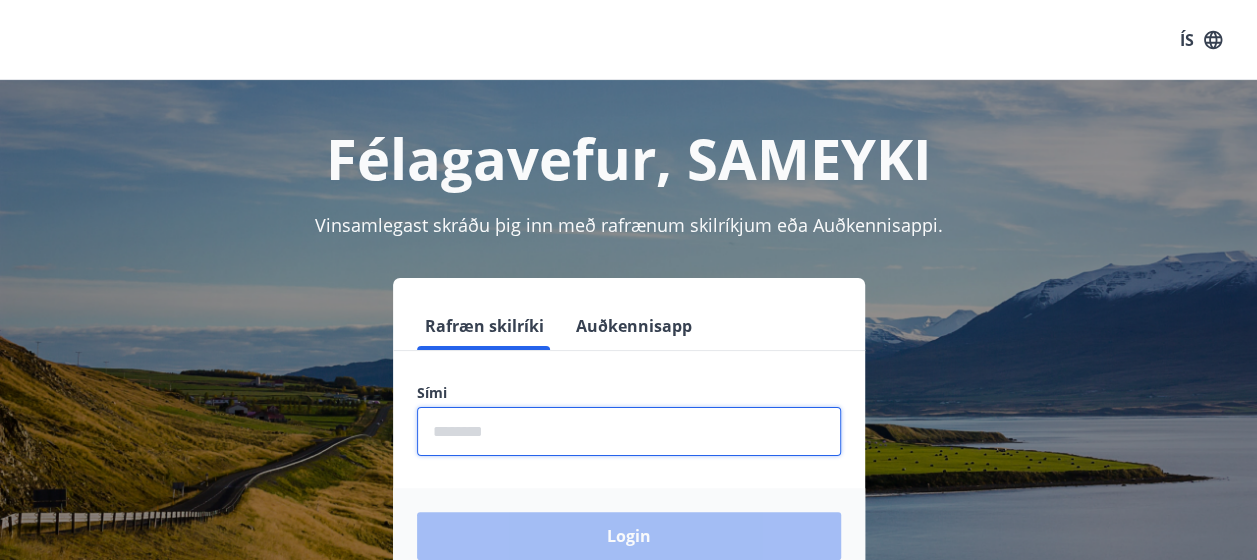 click at bounding box center [629, 431] 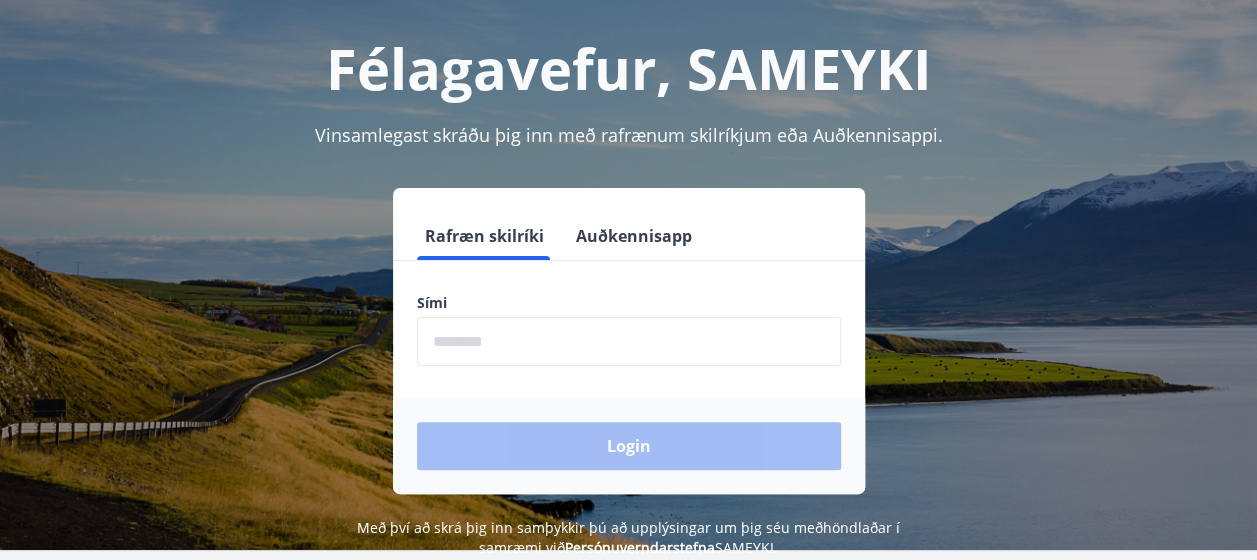 scroll, scrollTop: 247, scrollLeft: 0, axis: vertical 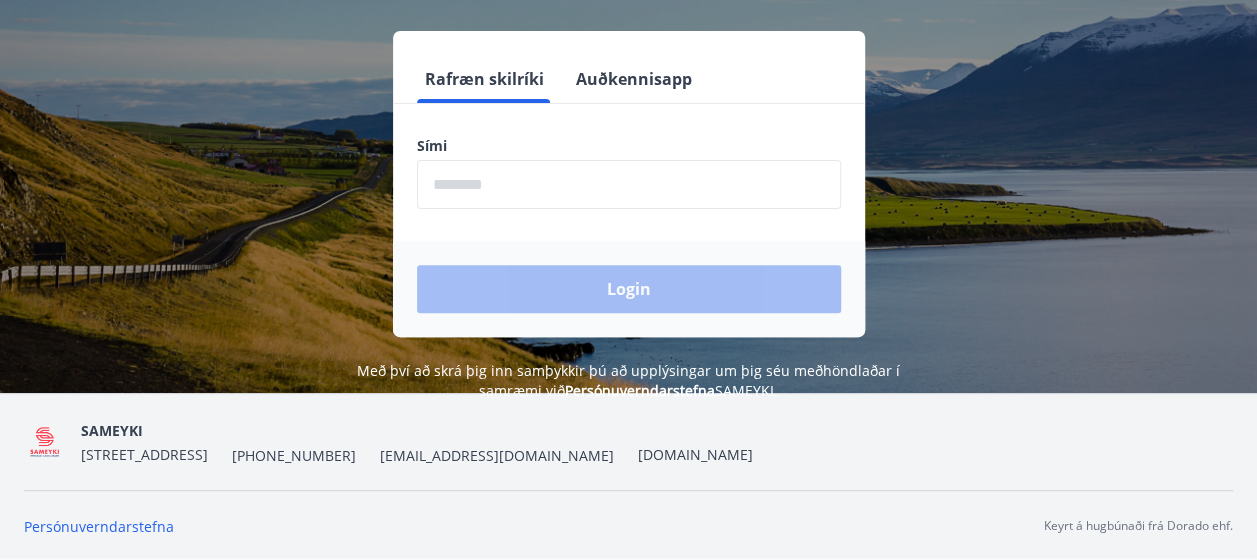 click at bounding box center (629, 184) 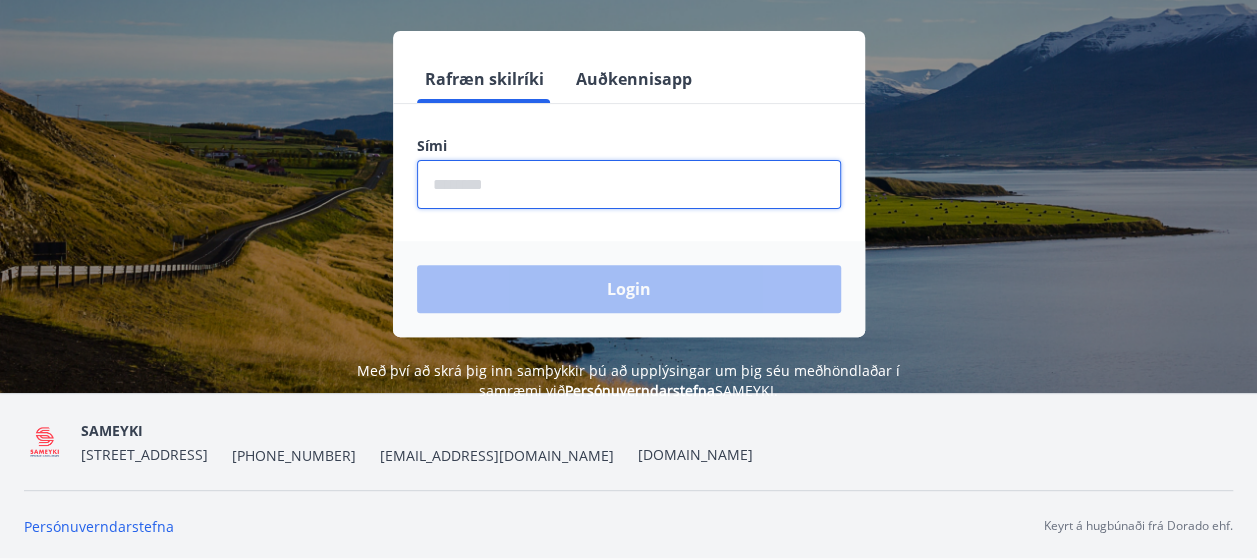 type on "********" 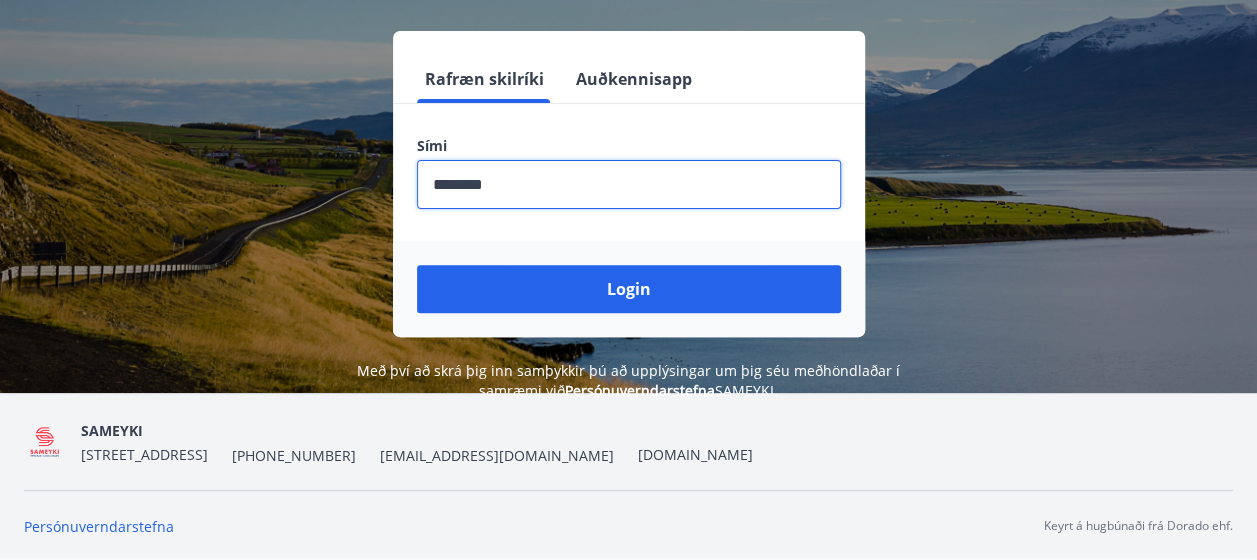 click on "Login" at bounding box center (629, 289) 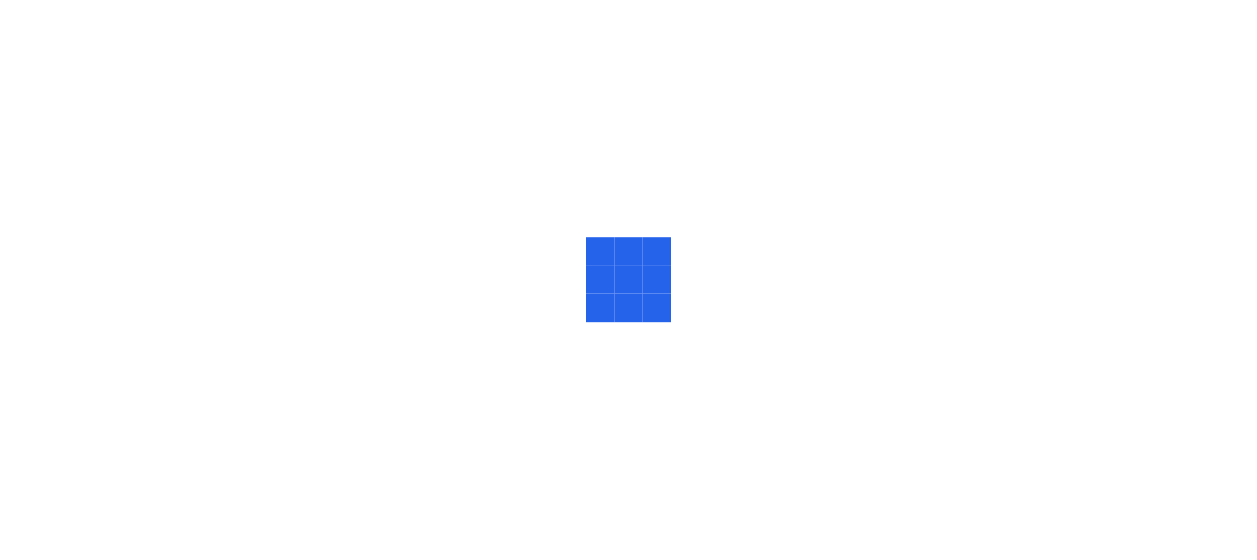 scroll, scrollTop: 0, scrollLeft: 0, axis: both 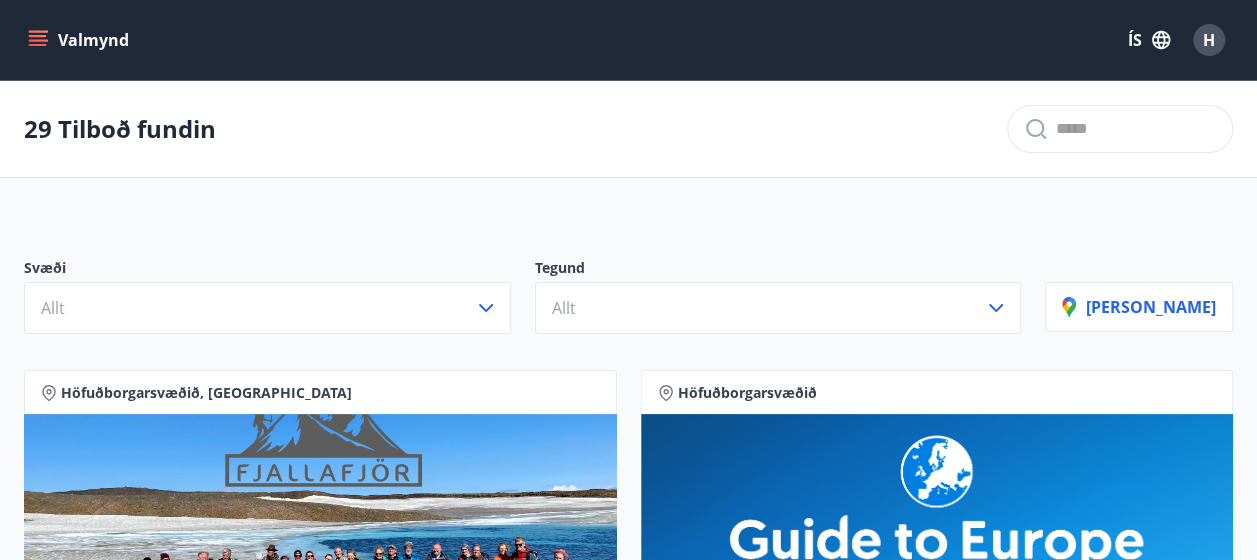 click 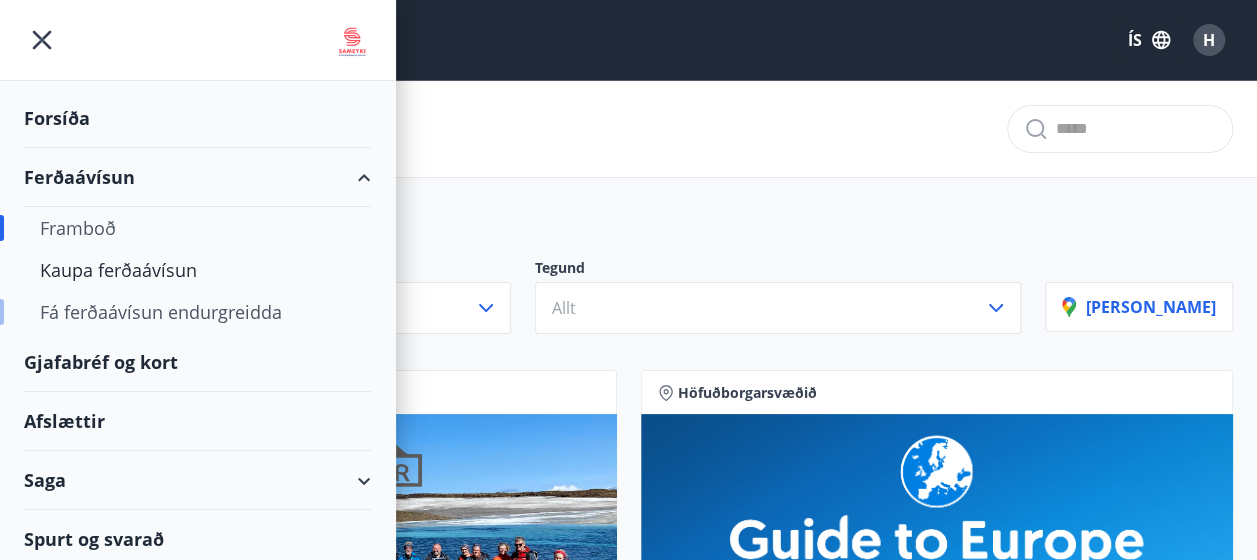click on "Fá ferðaávísun endurgreidda" at bounding box center (197, 312) 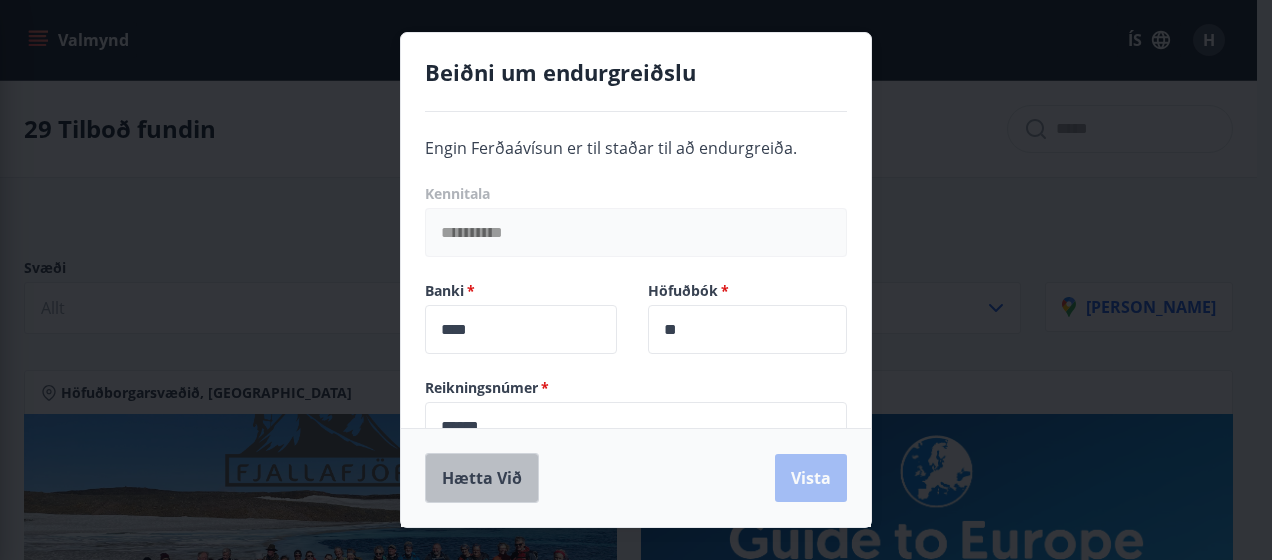 click on "Hætta við" at bounding box center (482, 478) 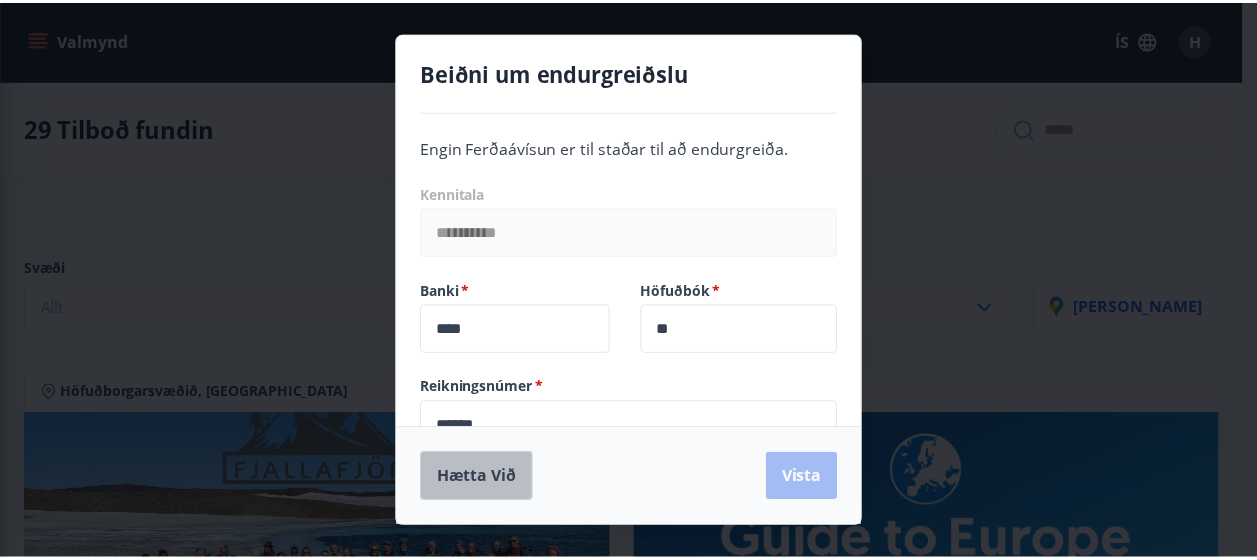 scroll, scrollTop: 6, scrollLeft: 0, axis: vertical 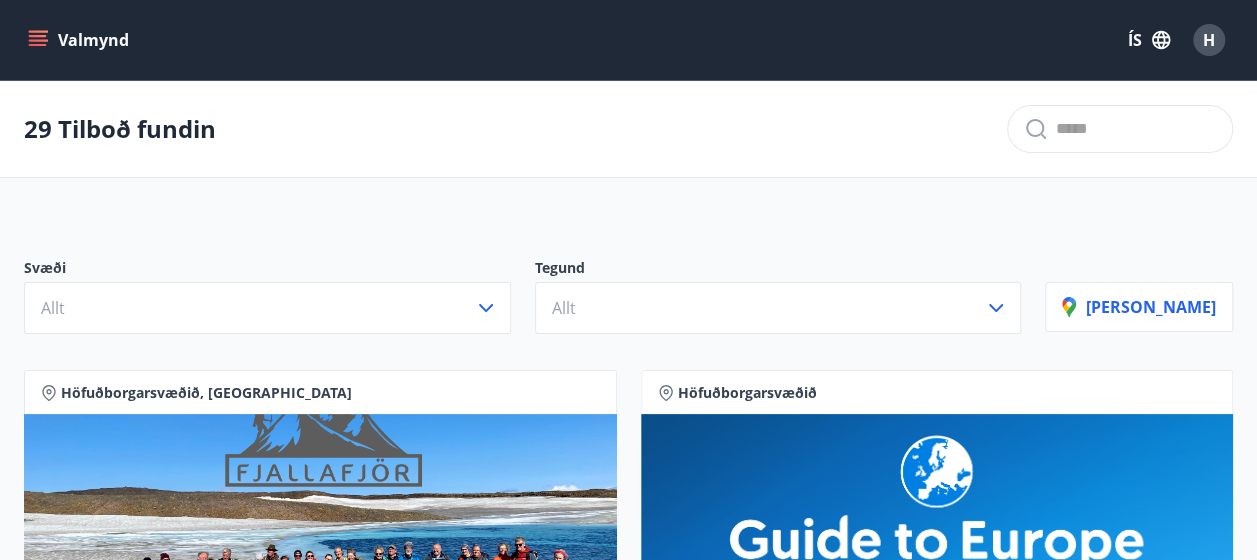 click 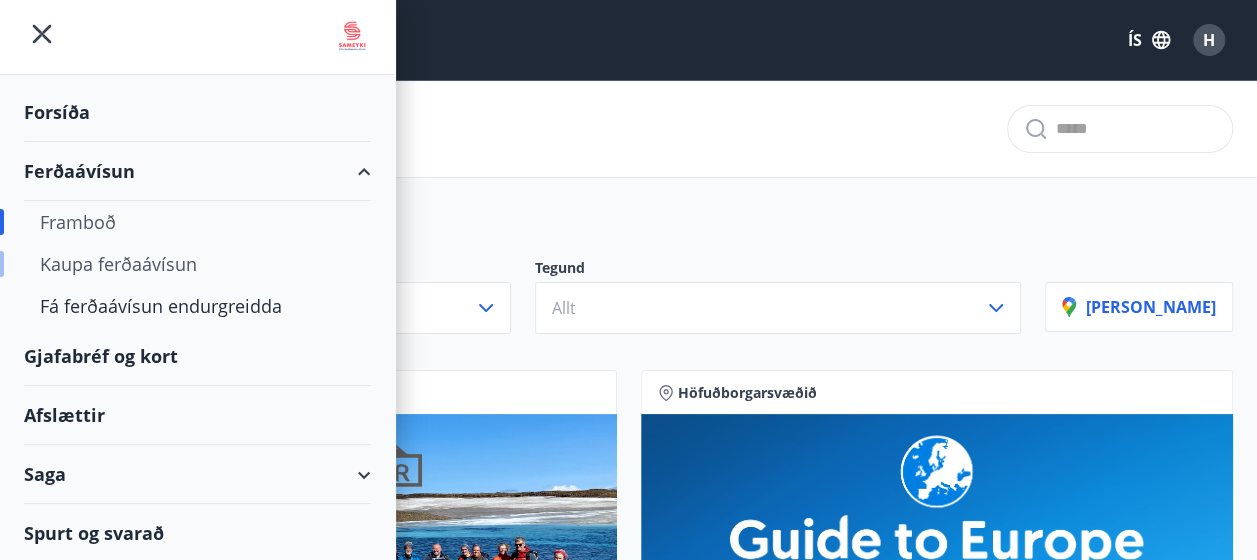click on "Kaupa ferðaávísun" at bounding box center [197, 264] 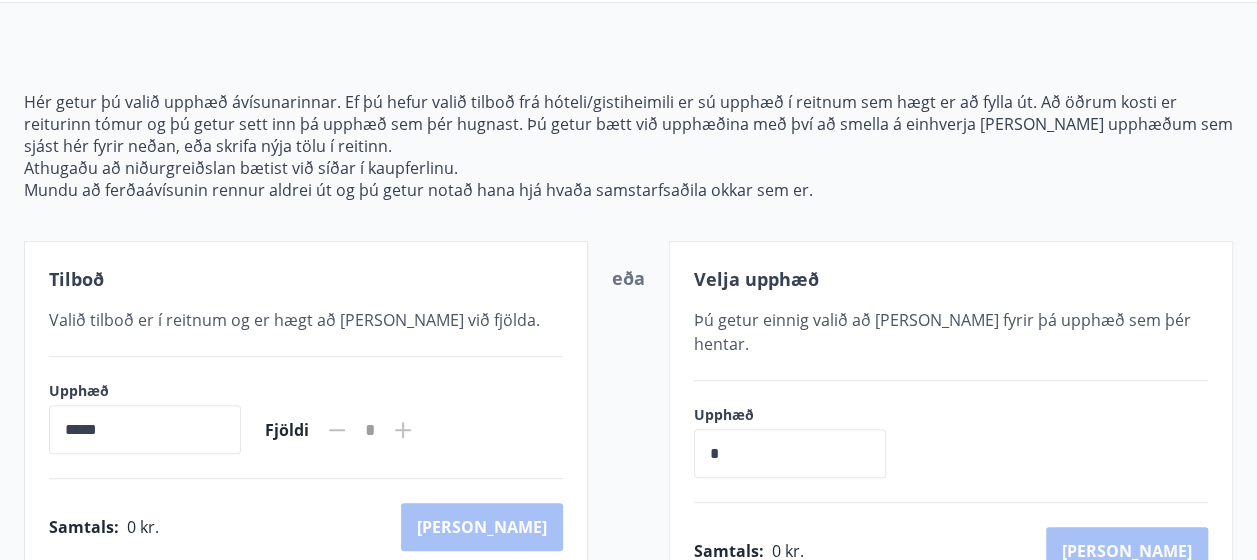 scroll, scrollTop: 200, scrollLeft: 0, axis: vertical 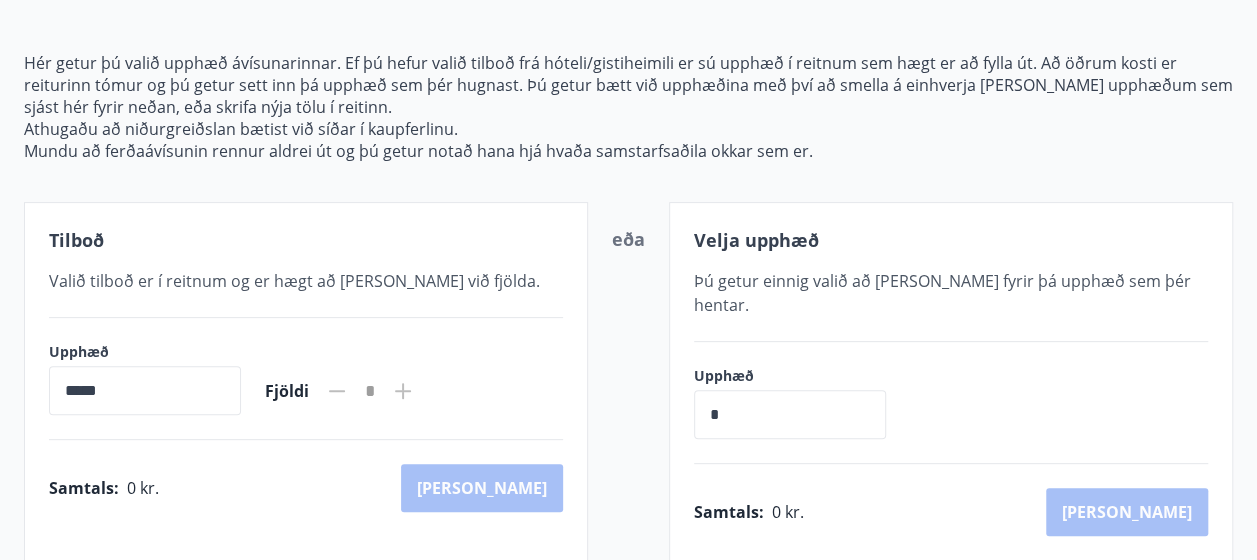 click 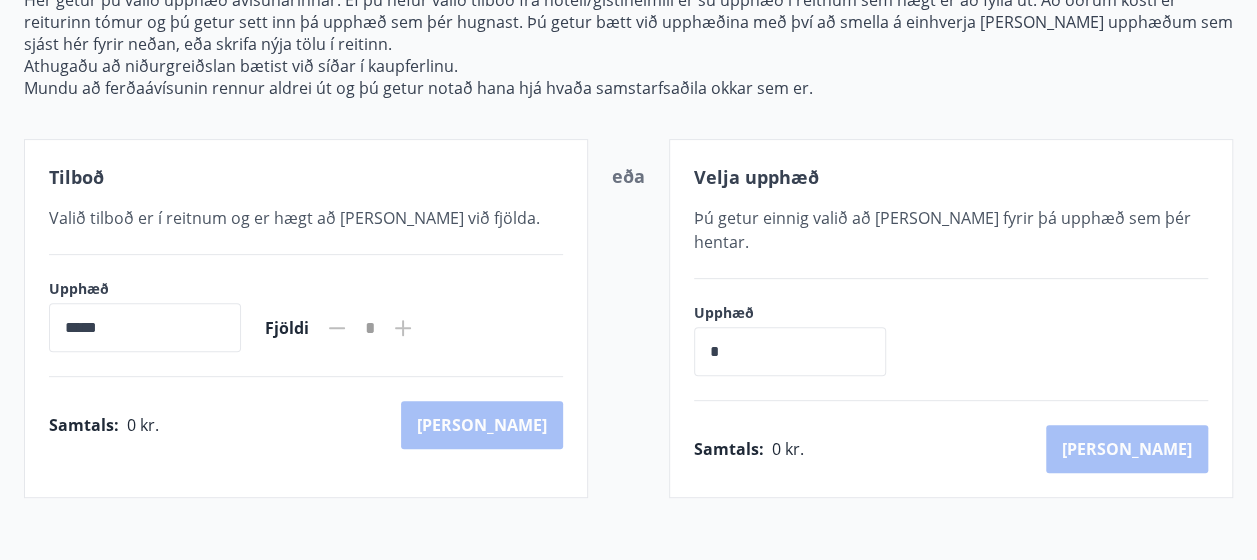 scroll, scrollTop: 222, scrollLeft: 0, axis: vertical 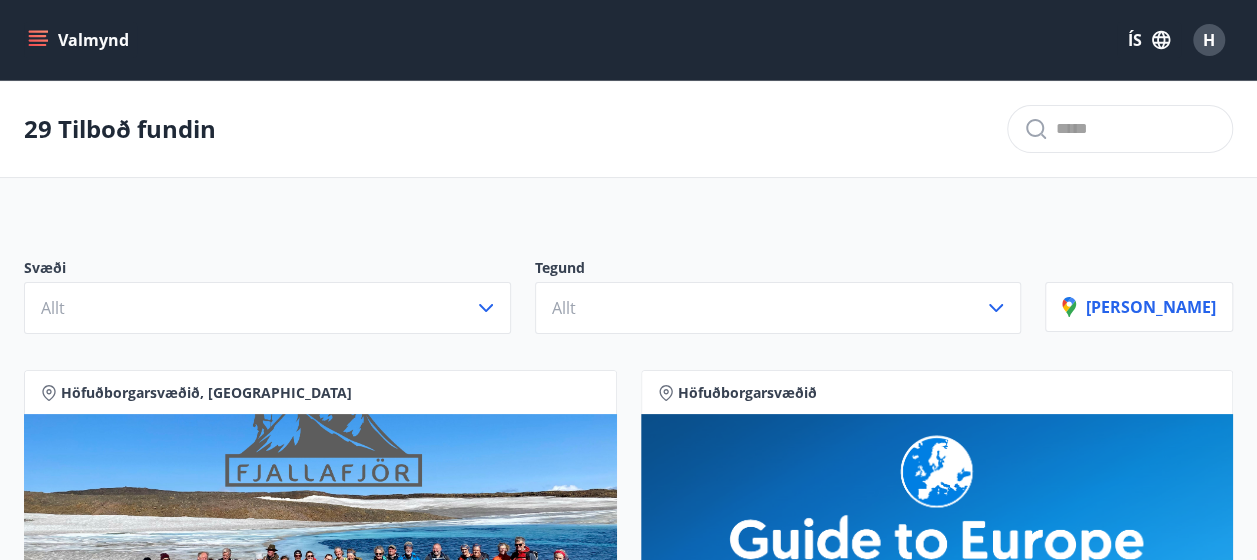 click 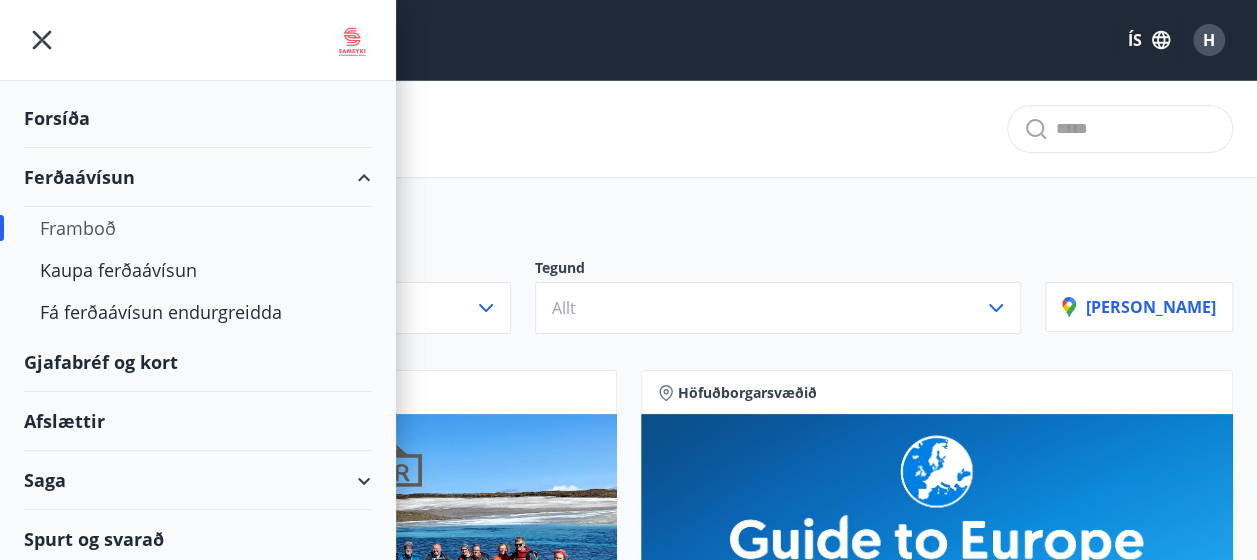 scroll, scrollTop: 6, scrollLeft: 0, axis: vertical 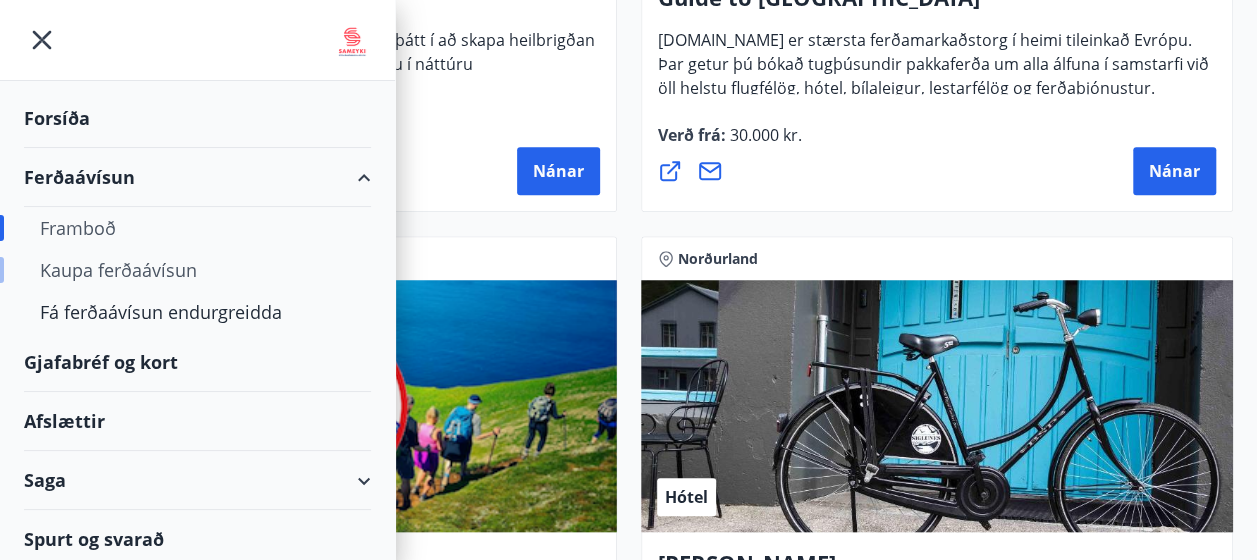 click on "Kaupa ferðaávísun" at bounding box center [197, 270] 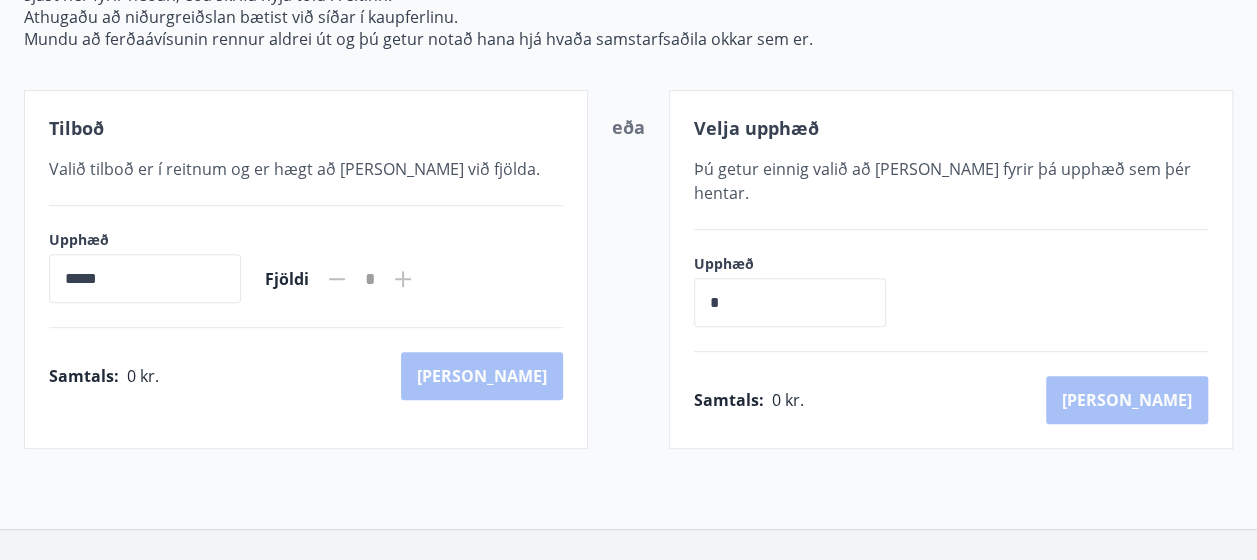 scroll, scrollTop: 422, scrollLeft: 0, axis: vertical 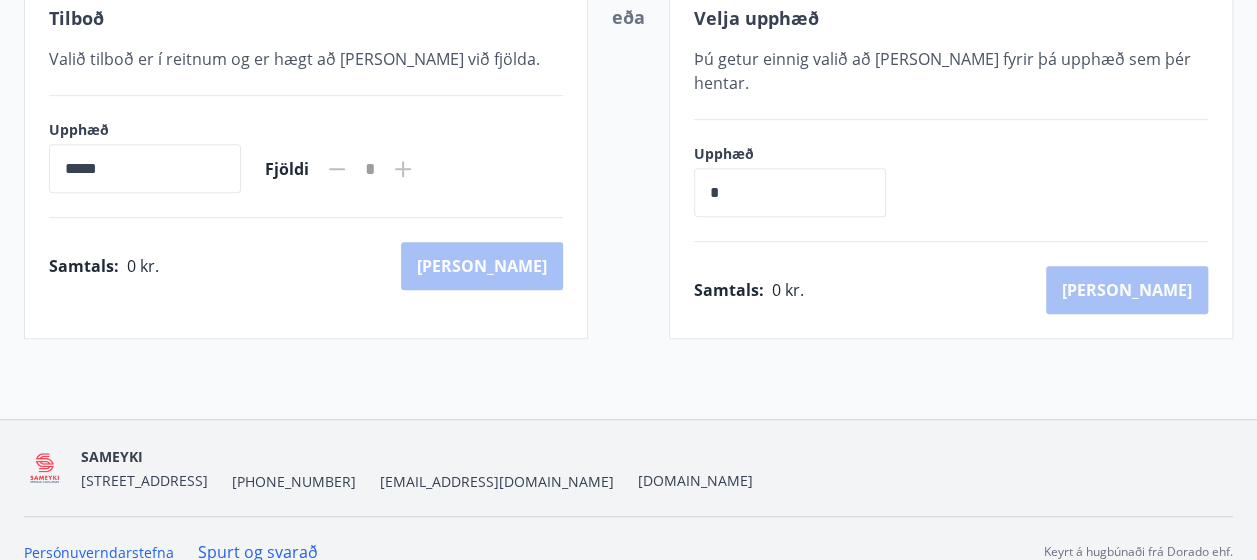 click on "Upphæð ***** ​ Fjöldi *" at bounding box center [306, 156] 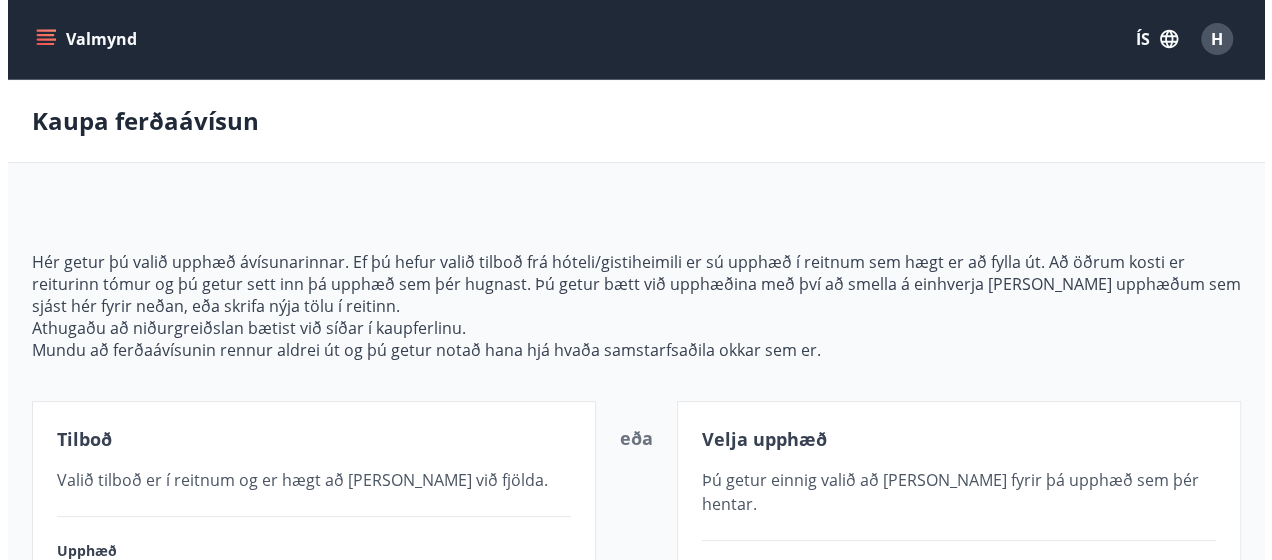 scroll, scrollTop: 0, scrollLeft: 0, axis: both 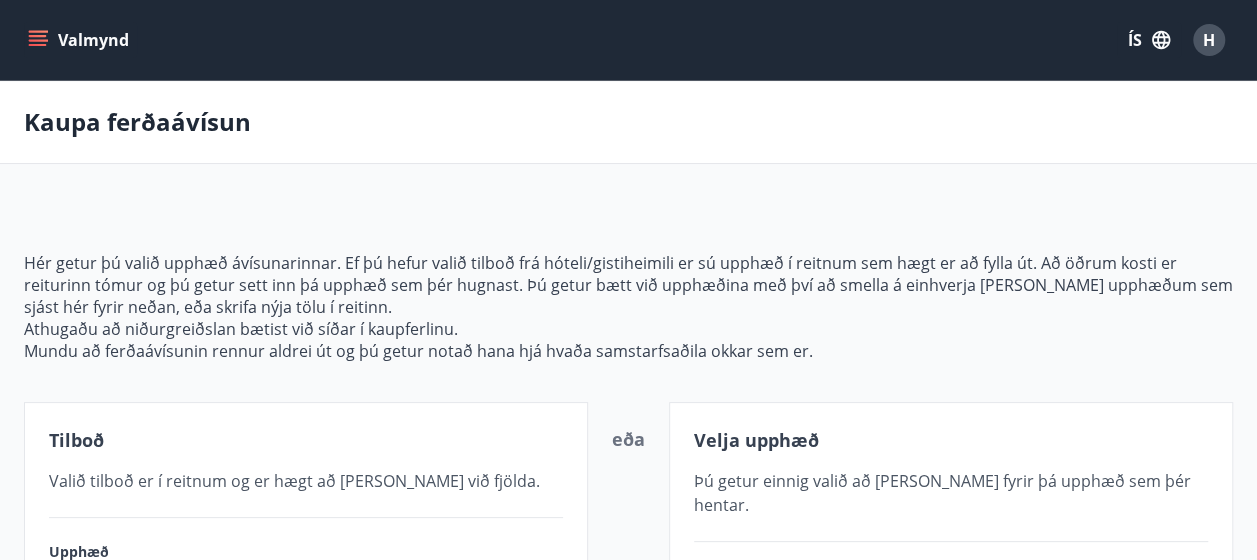 click 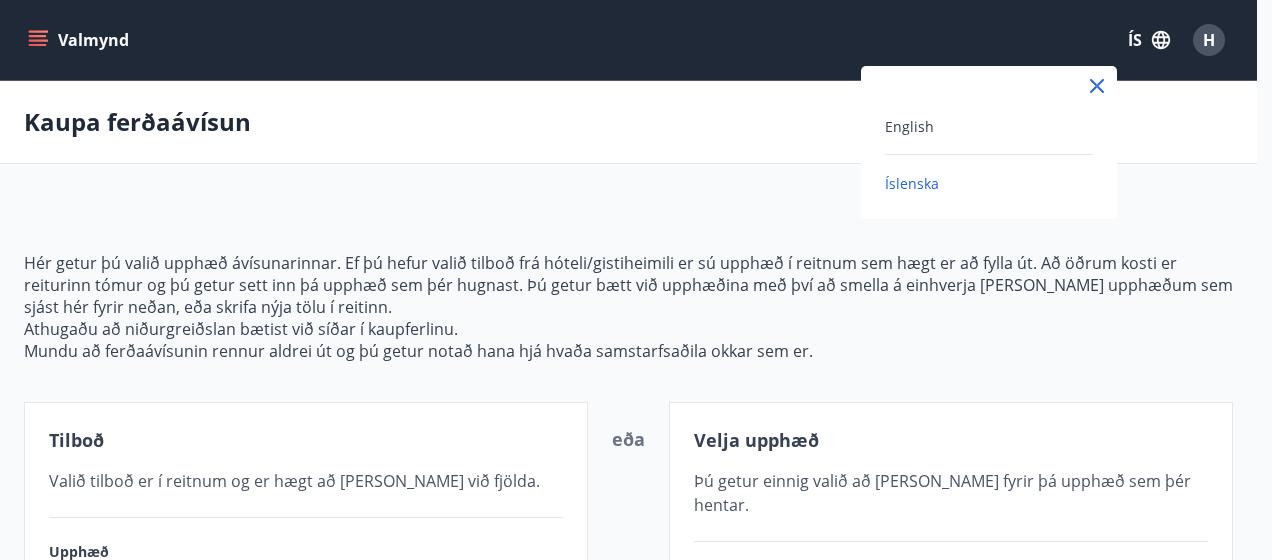 click on "English Íslenska" at bounding box center [989, 142] 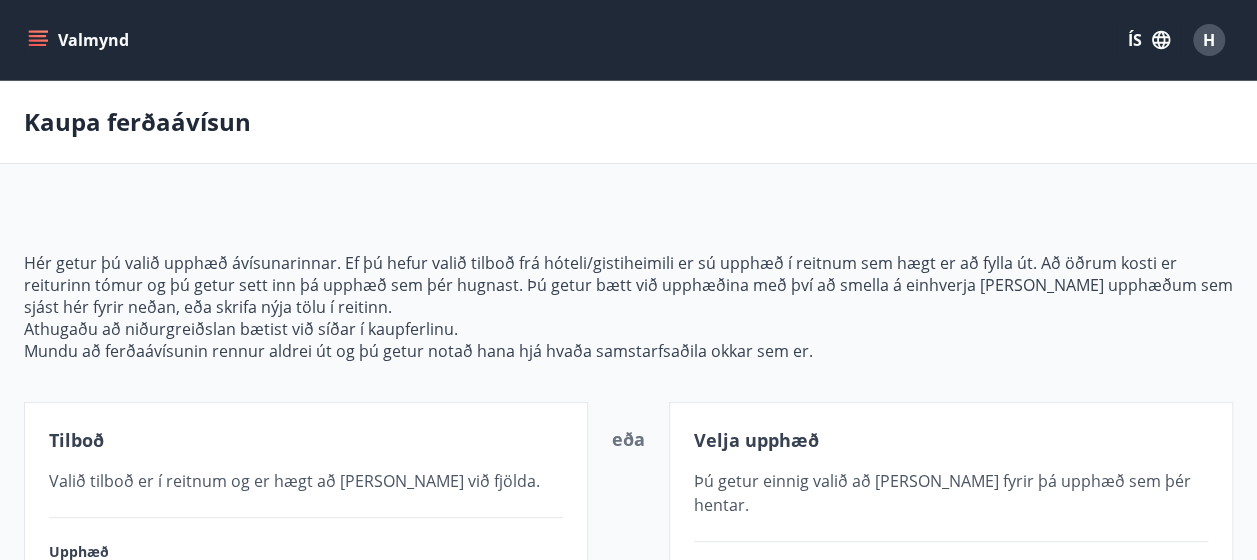 click on "H" at bounding box center (1209, 40) 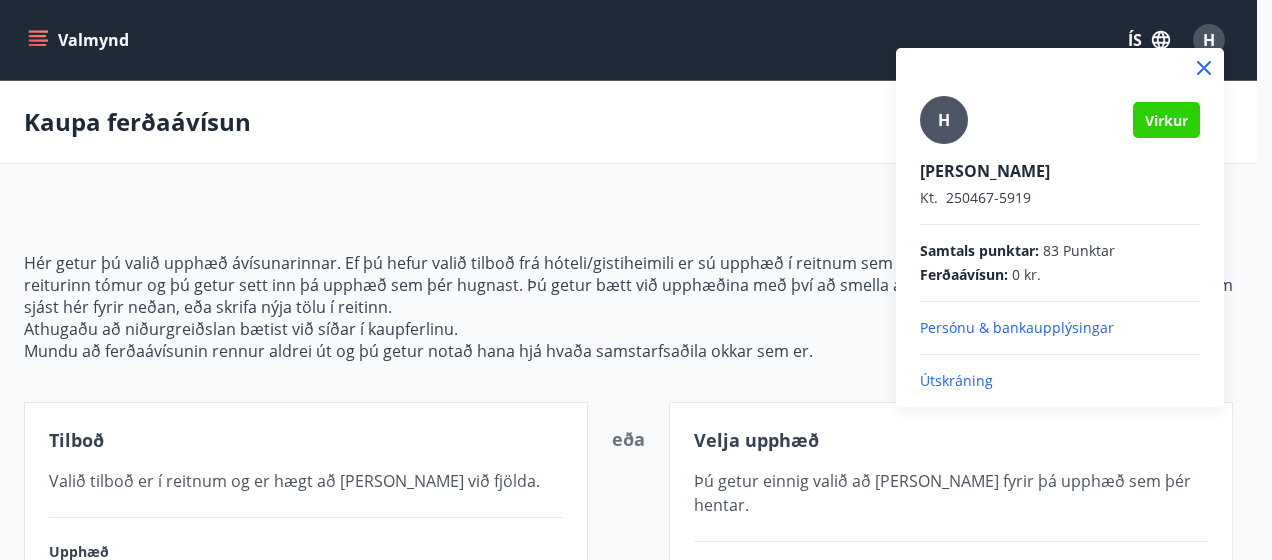 click on "Útskráning" at bounding box center (1060, 381) 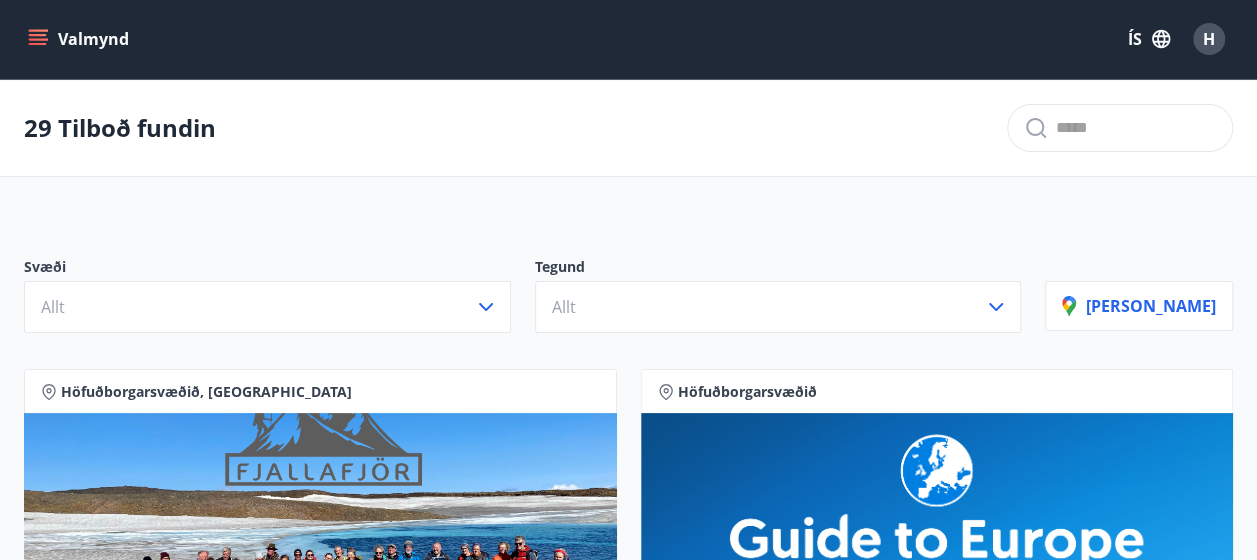 scroll, scrollTop: 0, scrollLeft: 0, axis: both 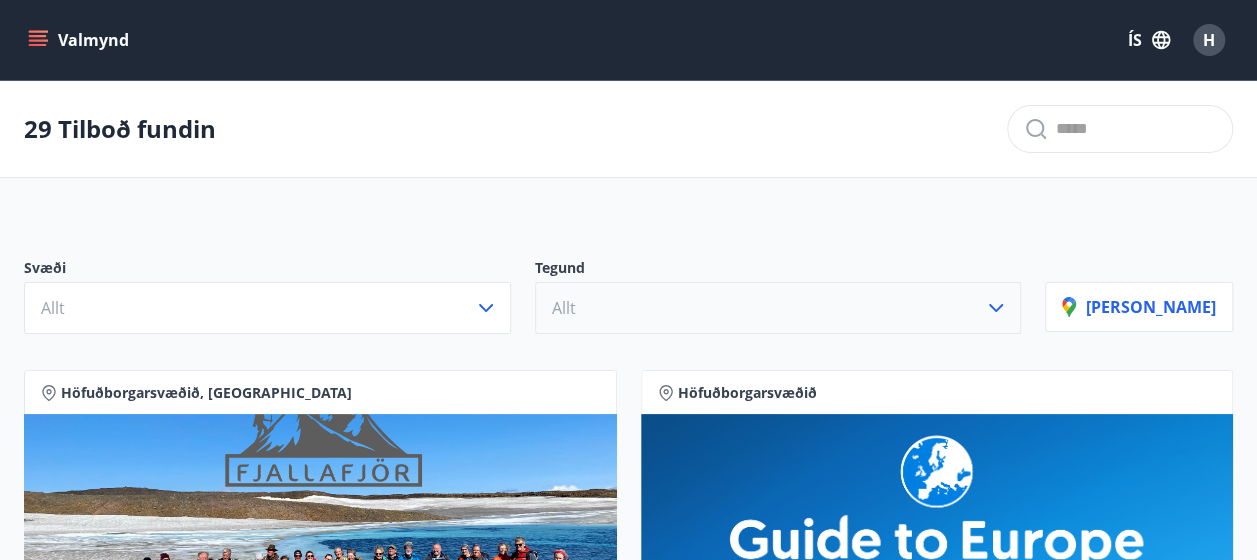 click 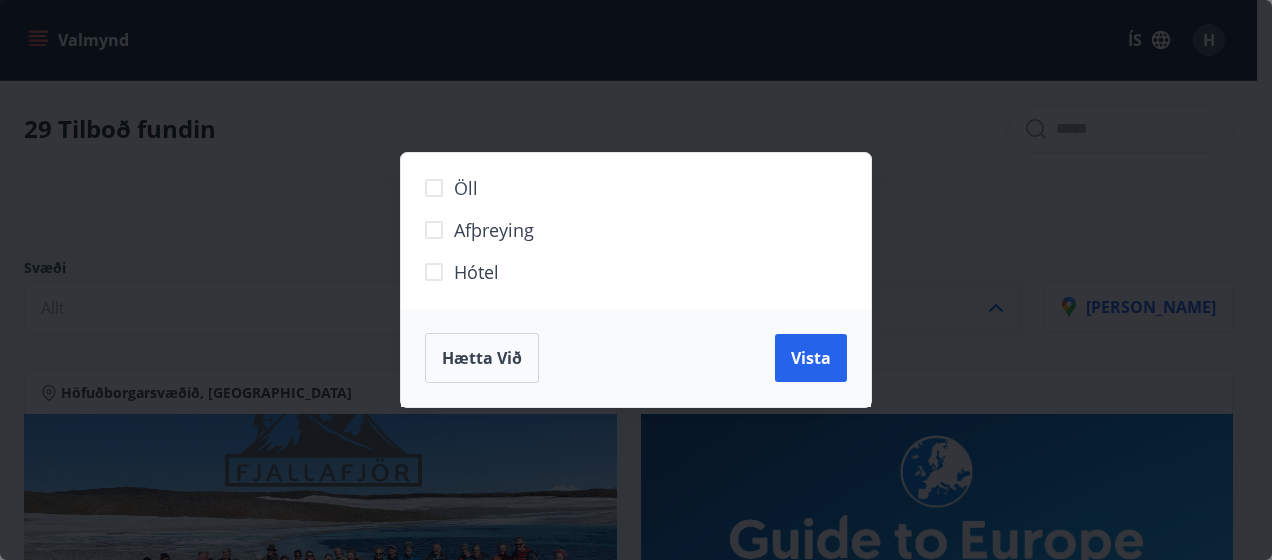 click on "Öll Afþreying Hótel Hætta við Vista" at bounding box center [636, 280] 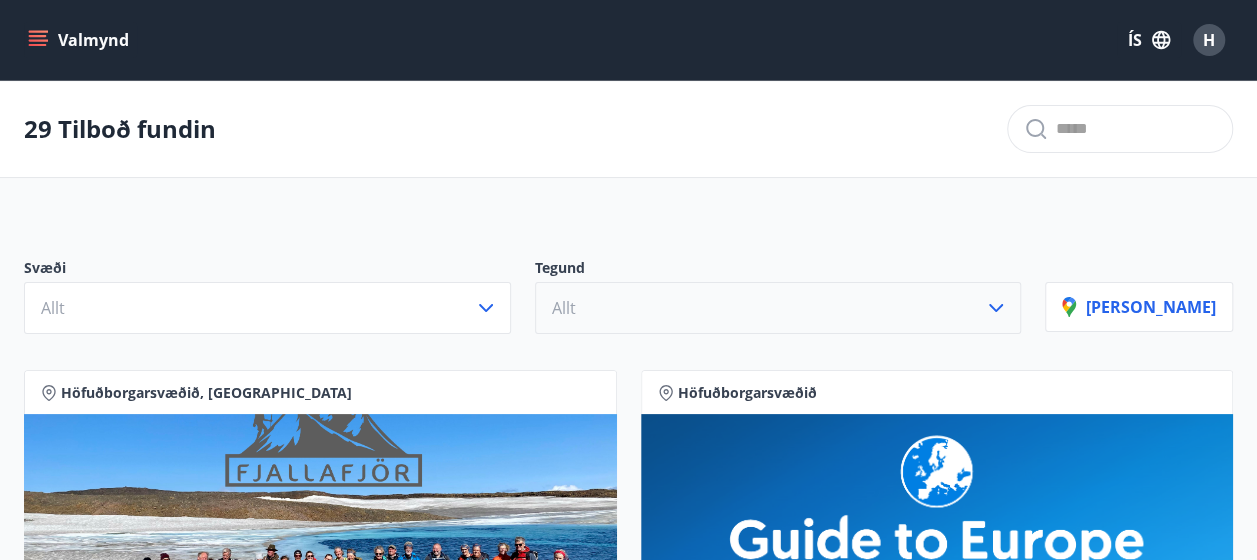 click 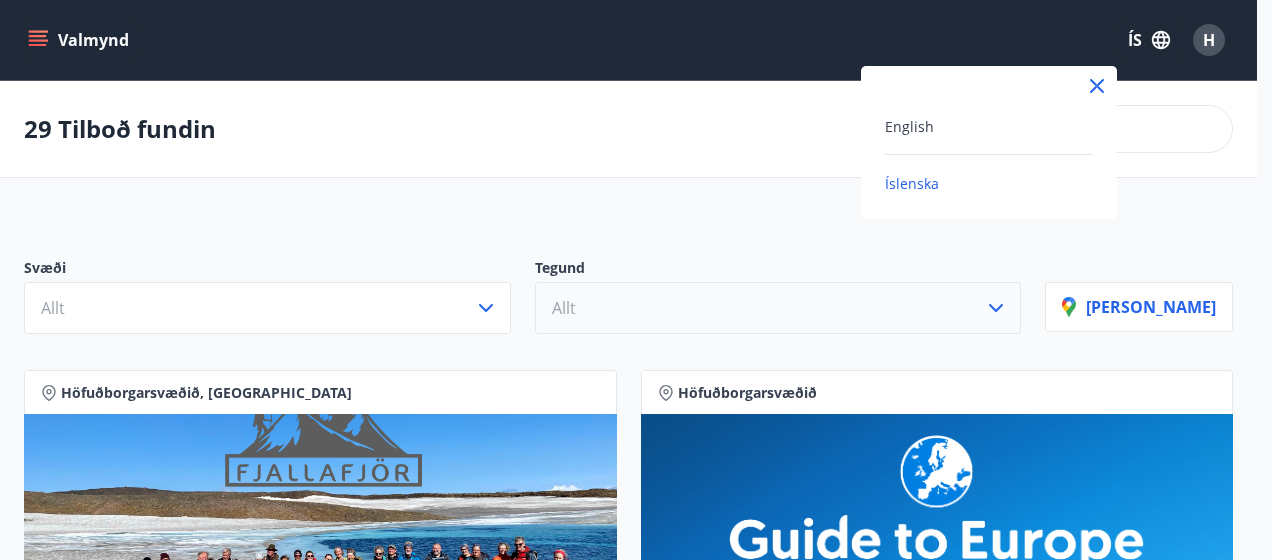 drag, startPoint x: 938, startPoint y: 26, endPoint x: 1021, endPoint y: 18, distance: 83.38465 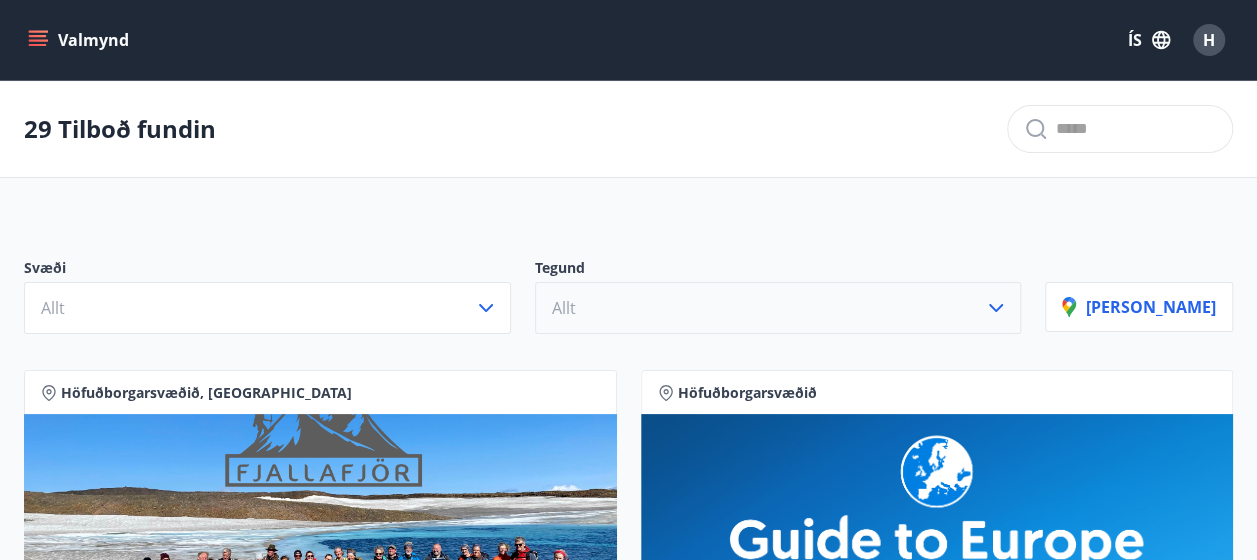 click 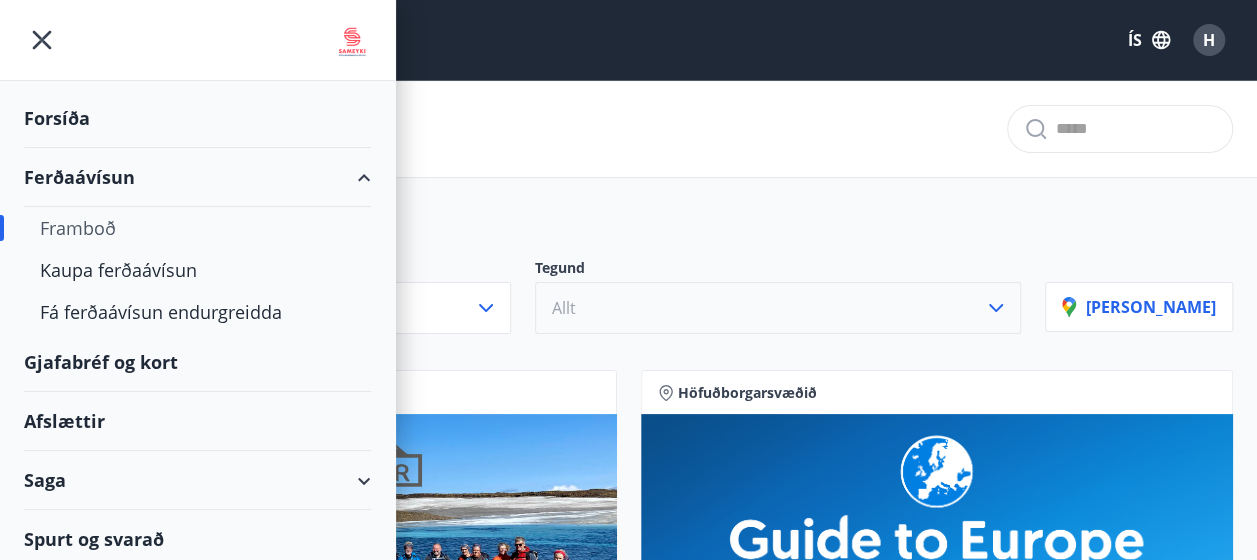 scroll, scrollTop: 6, scrollLeft: 0, axis: vertical 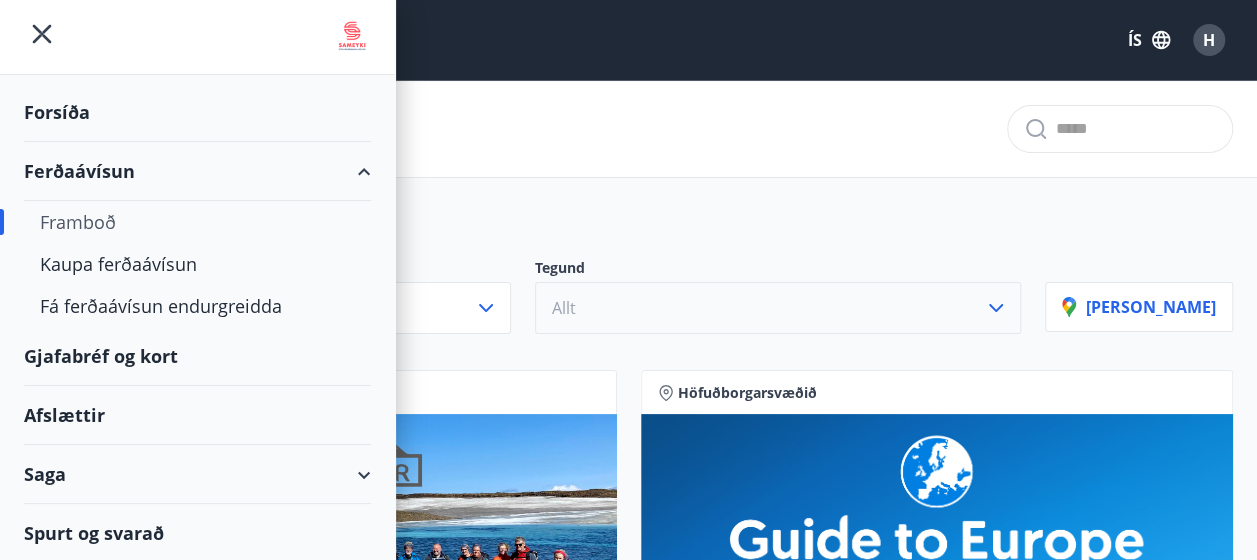 click on "29 Tilboð fundin" at bounding box center (628, 129) 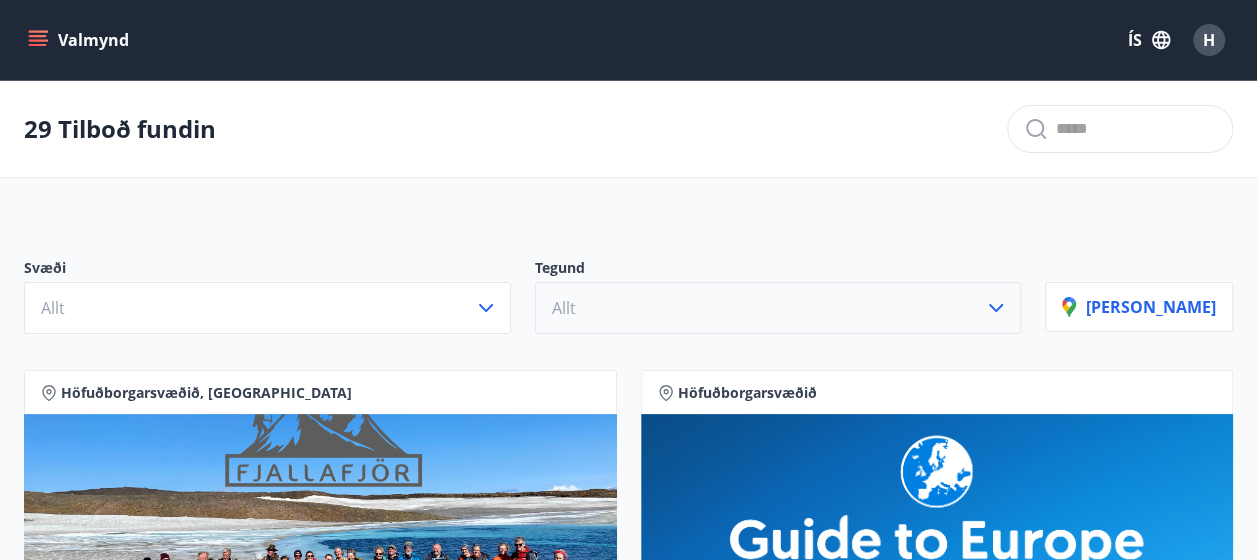 click on "29 Tilboð fundin" at bounding box center [628, 129] 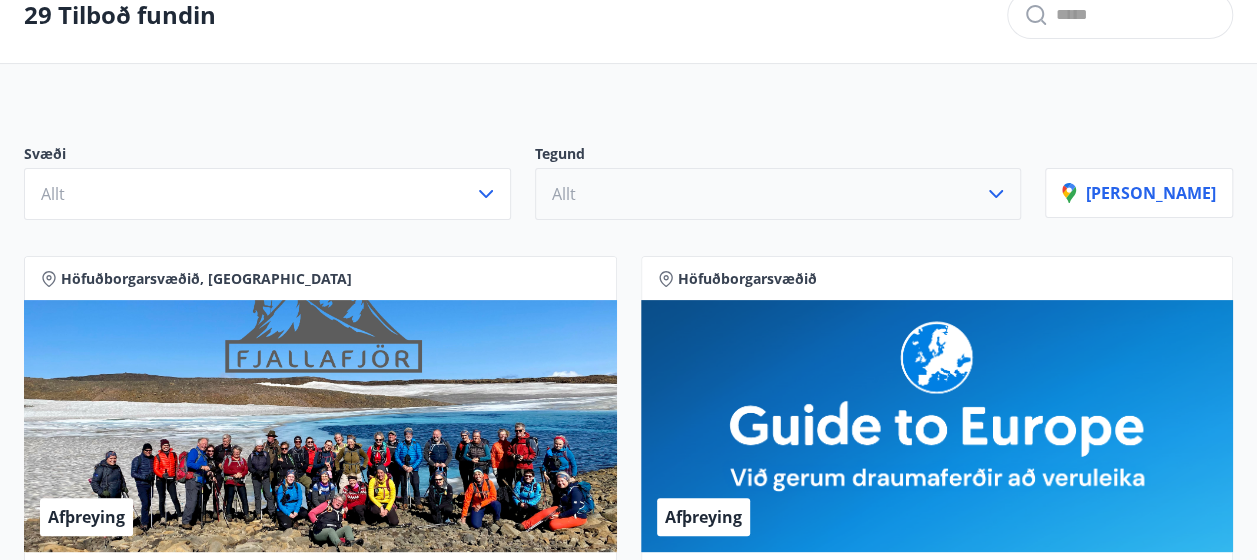 scroll, scrollTop: 0, scrollLeft: 0, axis: both 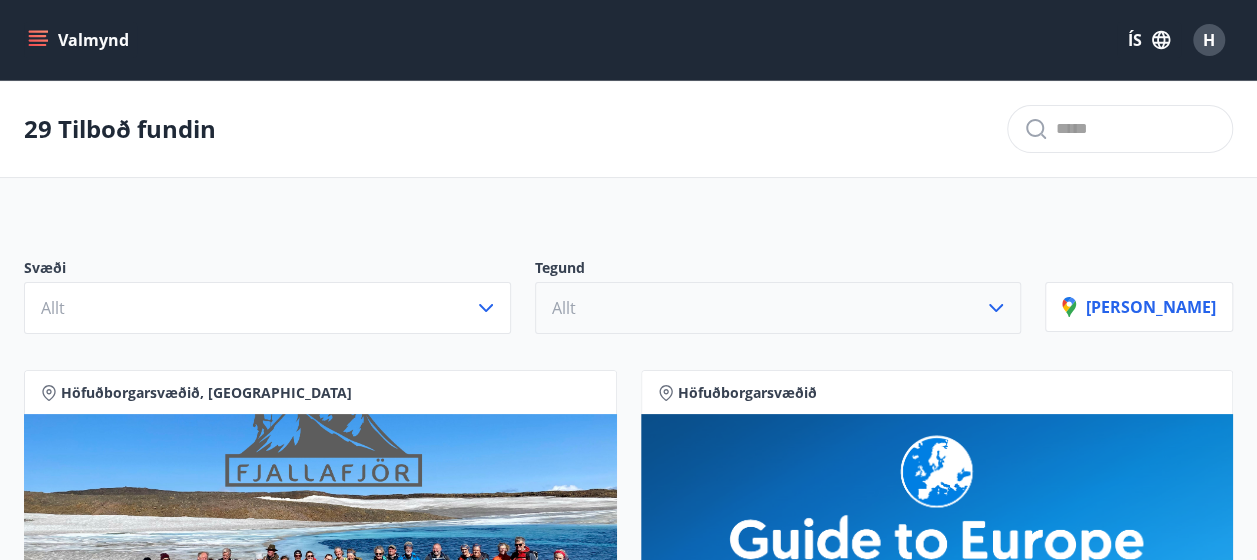 click on "Allt" at bounding box center [778, 308] 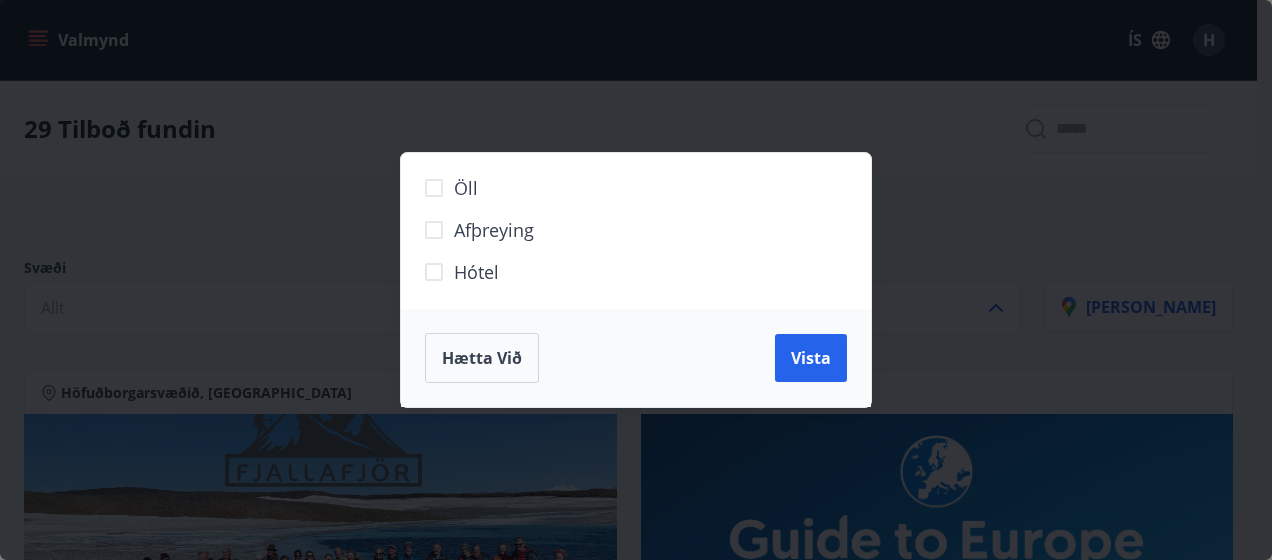 click on "Öll Afþreying Hótel Hætta við Vista" at bounding box center (636, 280) 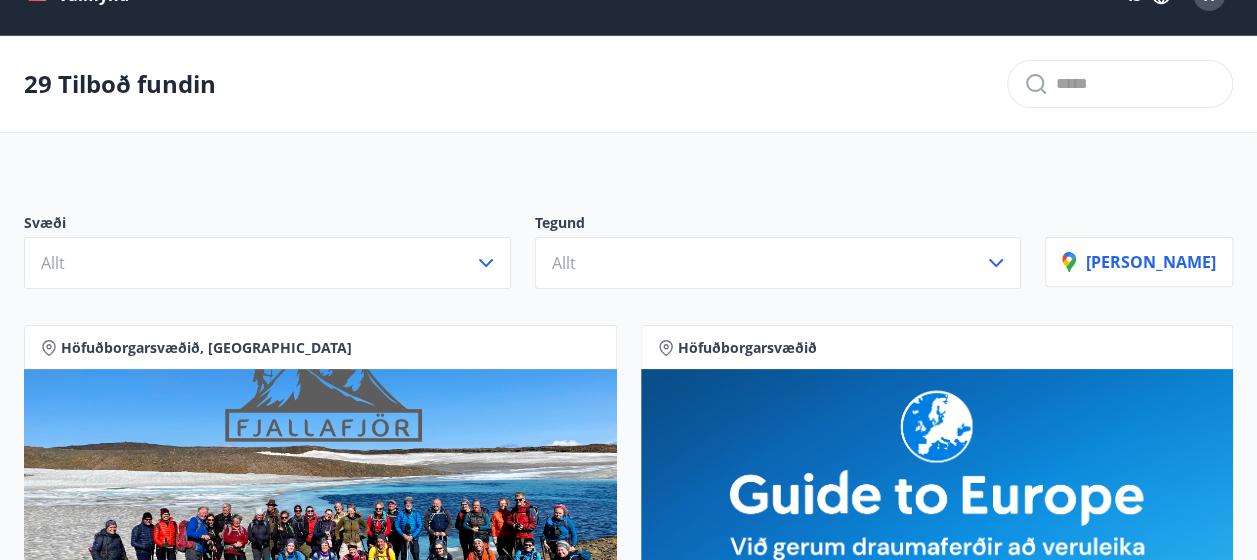 scroll, scrollTop: 0, scrollLeft: 0, axis: both 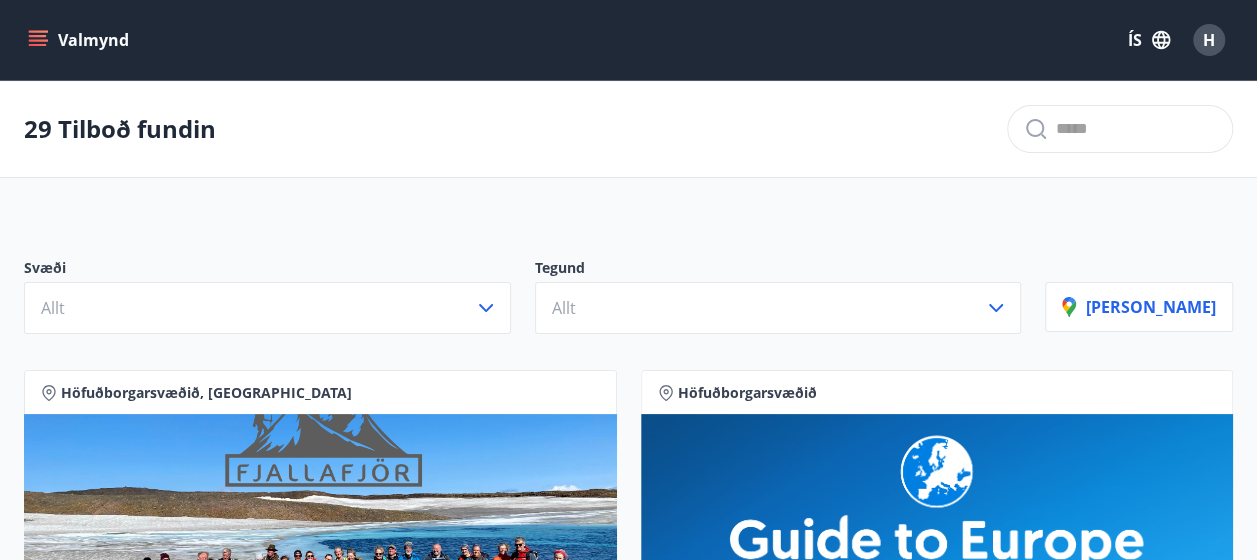 click 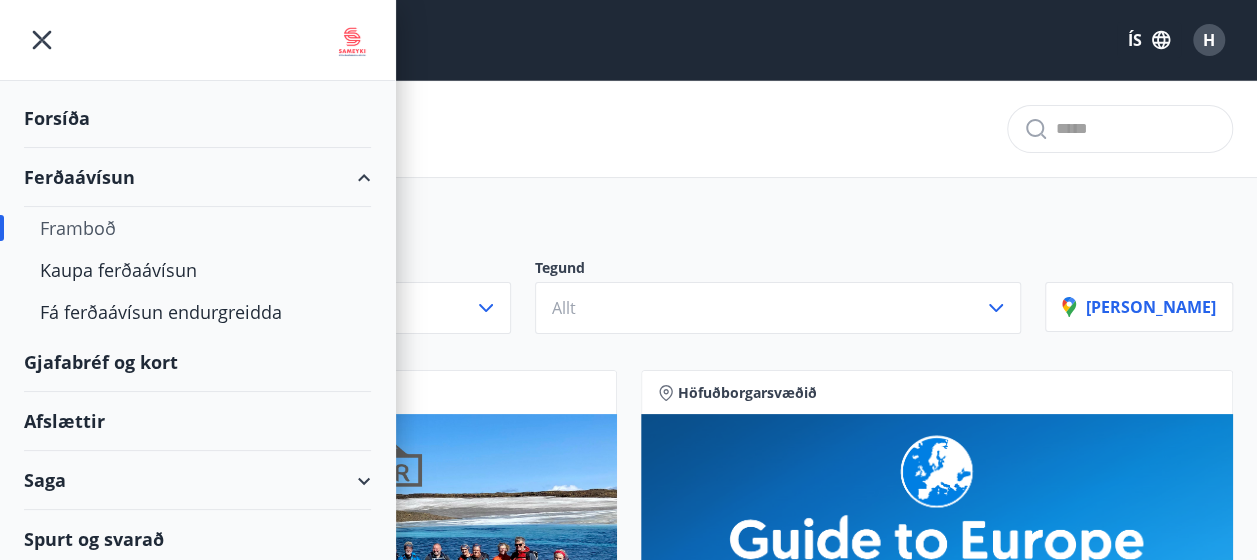 click on "Valmynd ÍS H" at bounding box center [628, 40] 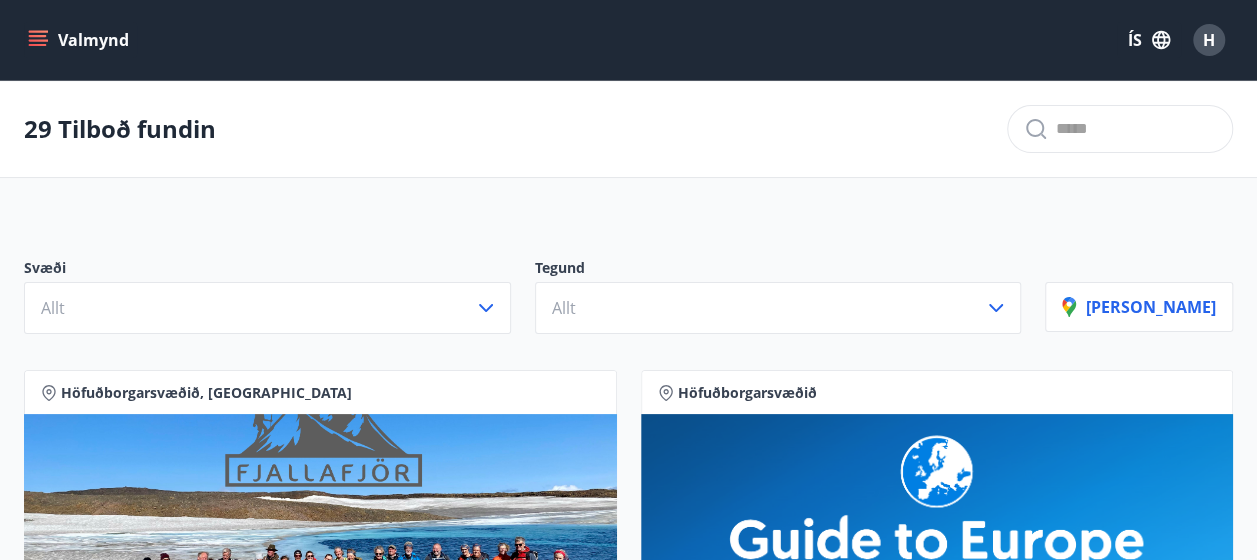 click 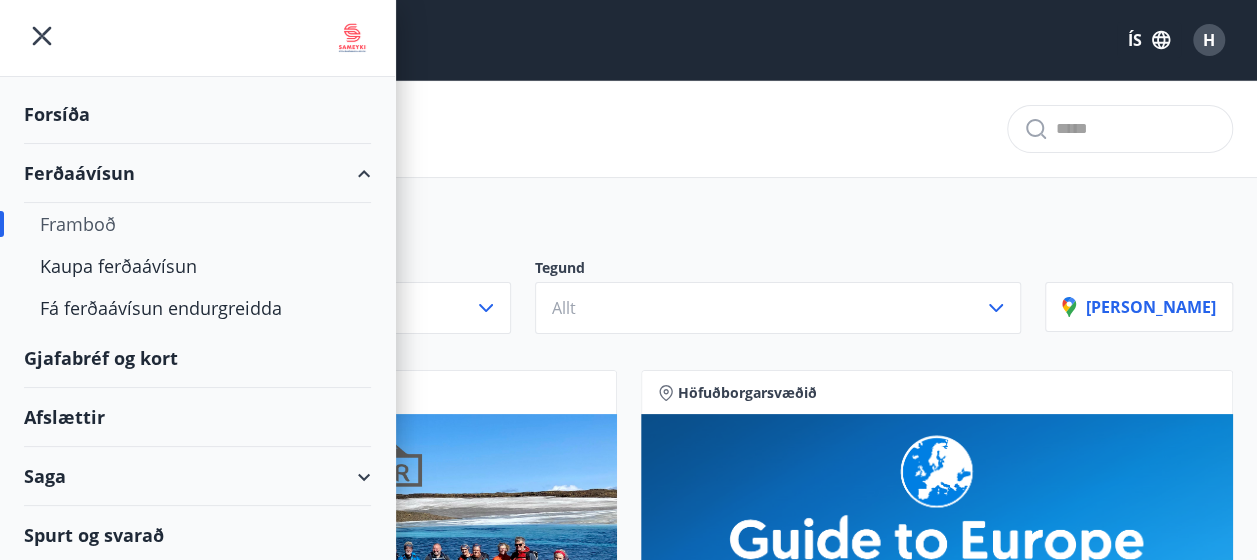 scroll, scrollTop: 6, scrollLeft: 0, axis: vertical 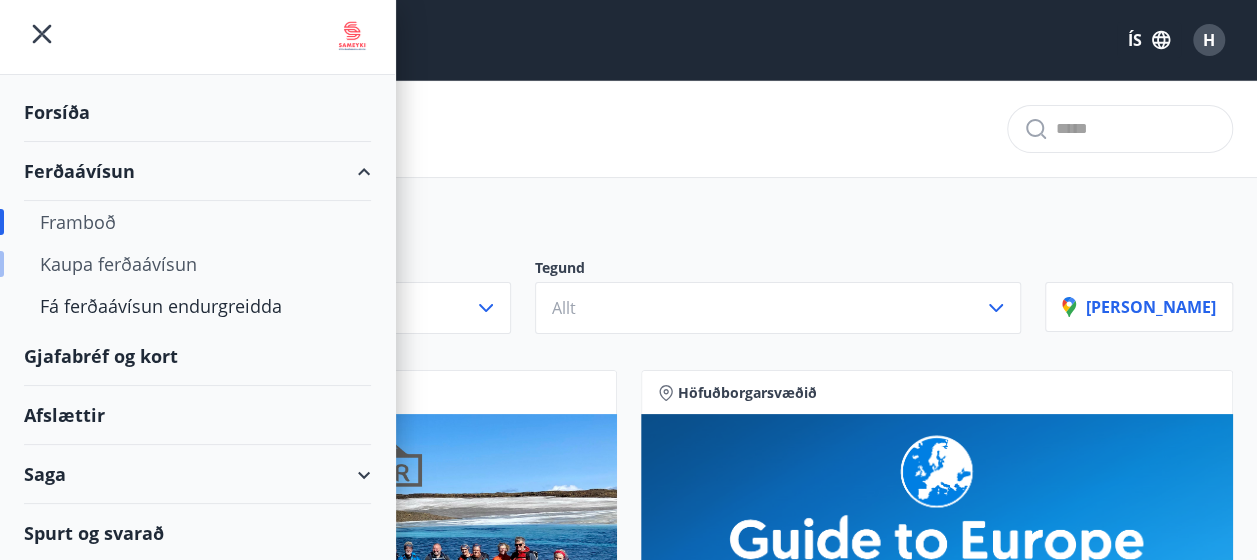 click on "Kaupa ferðaávísun" at bounding box center [197, 264] 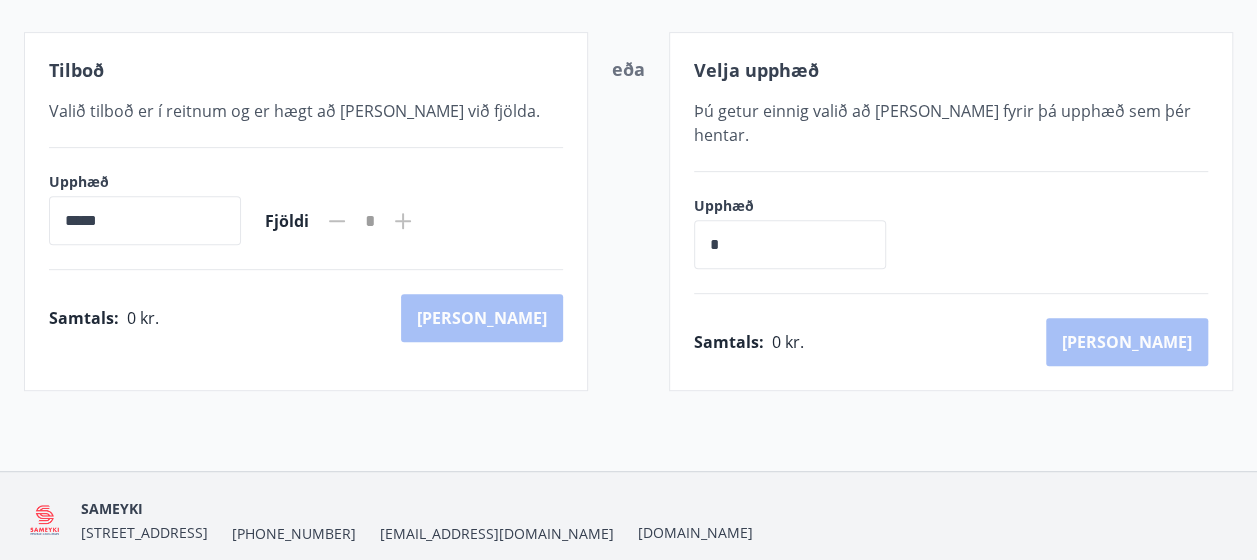 scroll, scrollTop: 422, scrollLeft: 0, axis: vertical 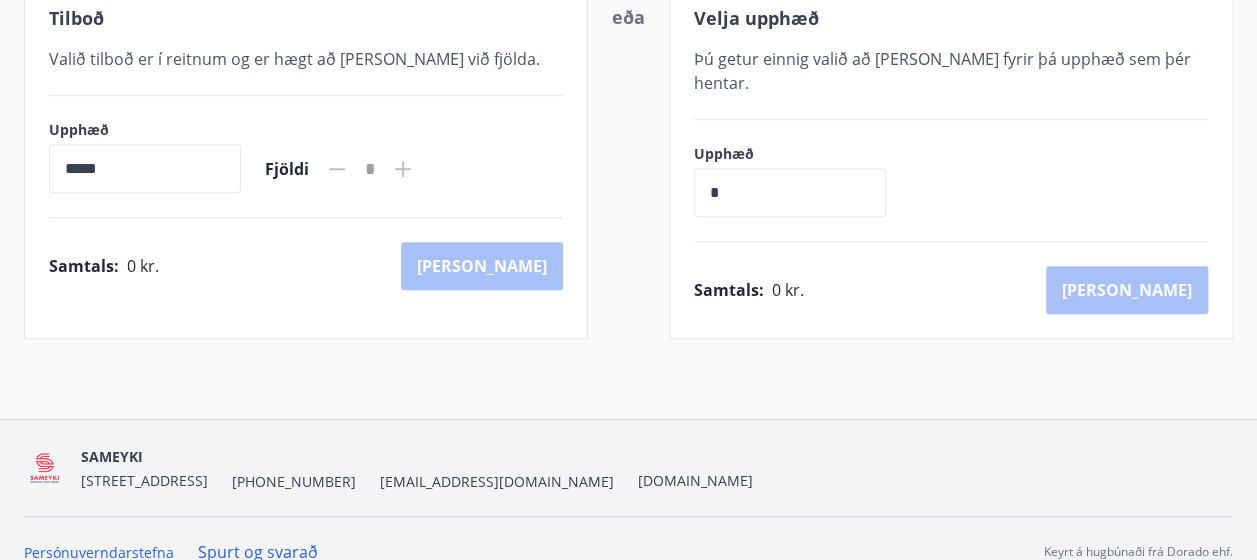 click on "*****" at bounding box center [145, 168] 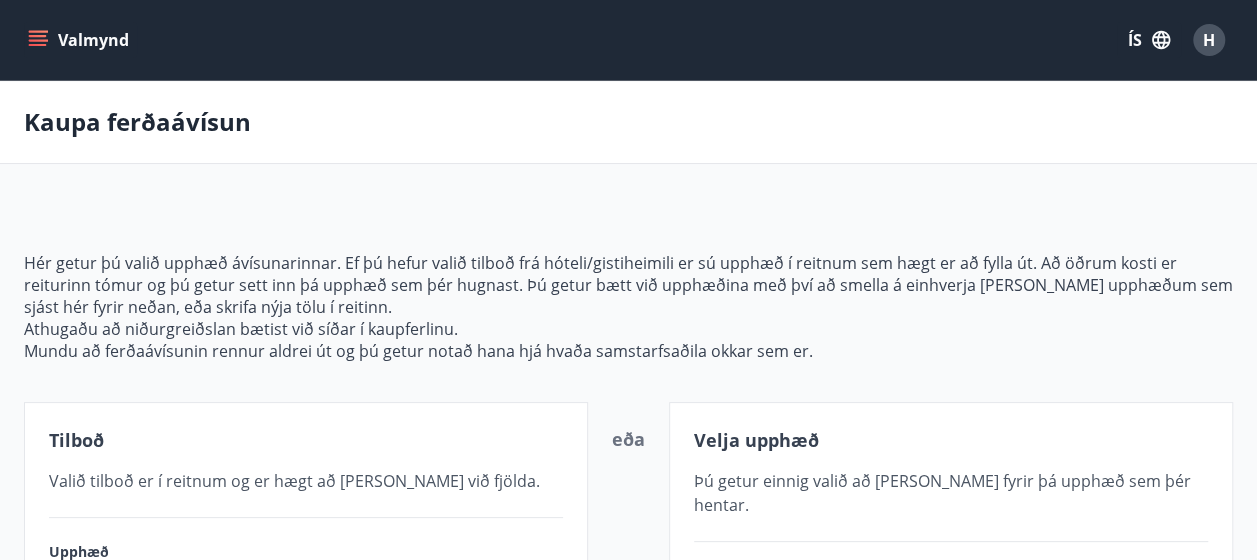 click on "Valmynd" at bounding box center (80, 40) 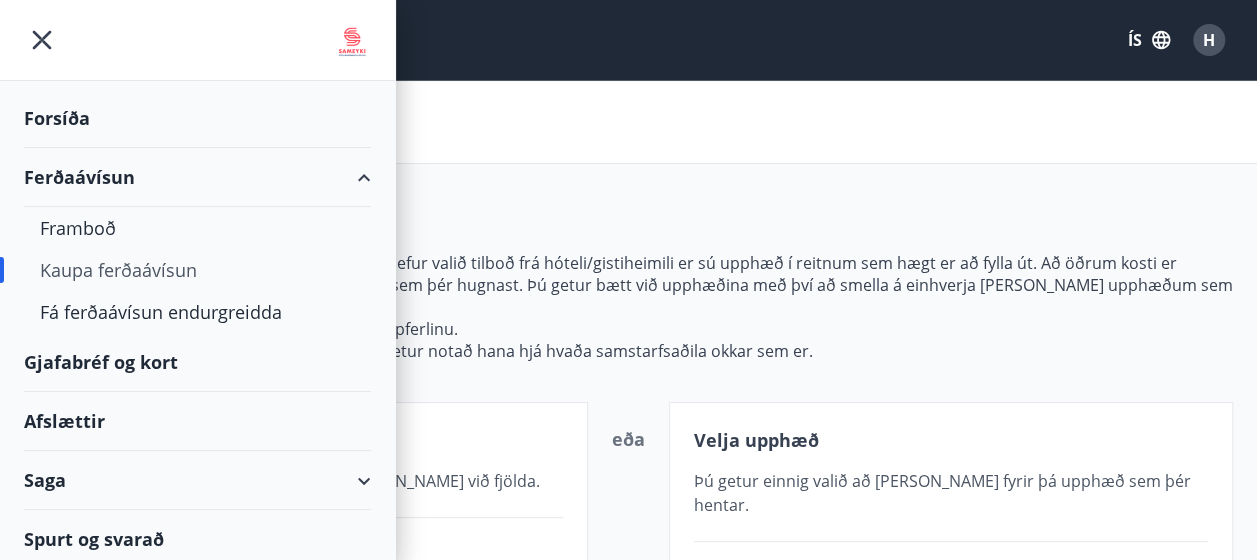 click on "Afslættir" at bounding box center [197, 421] 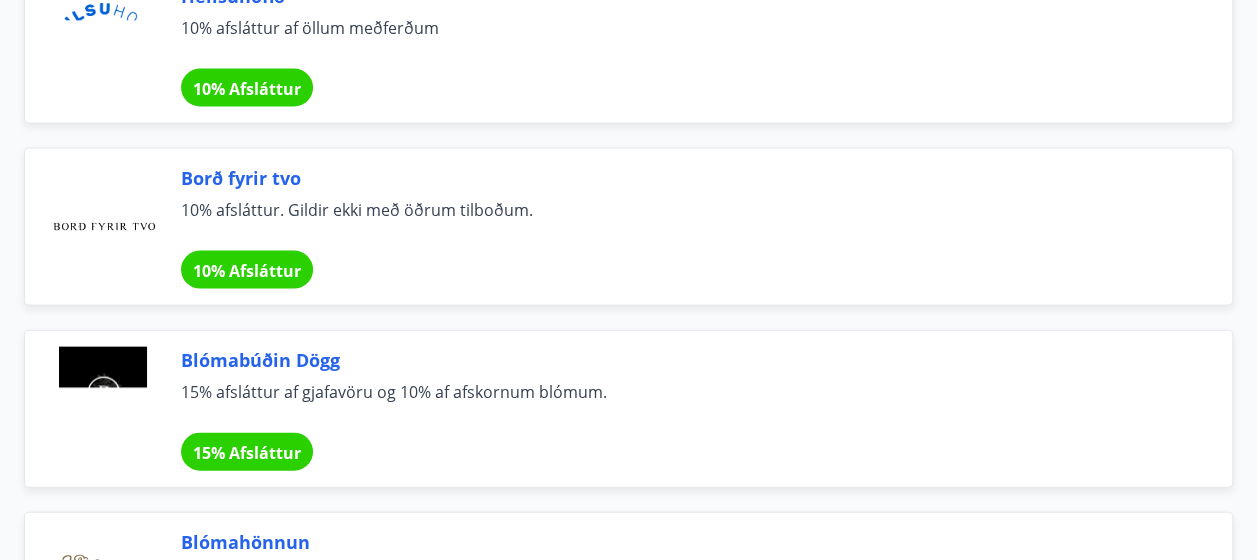 scroll, scrollTop: 2200, scrollLeft: 0, axis: vertical 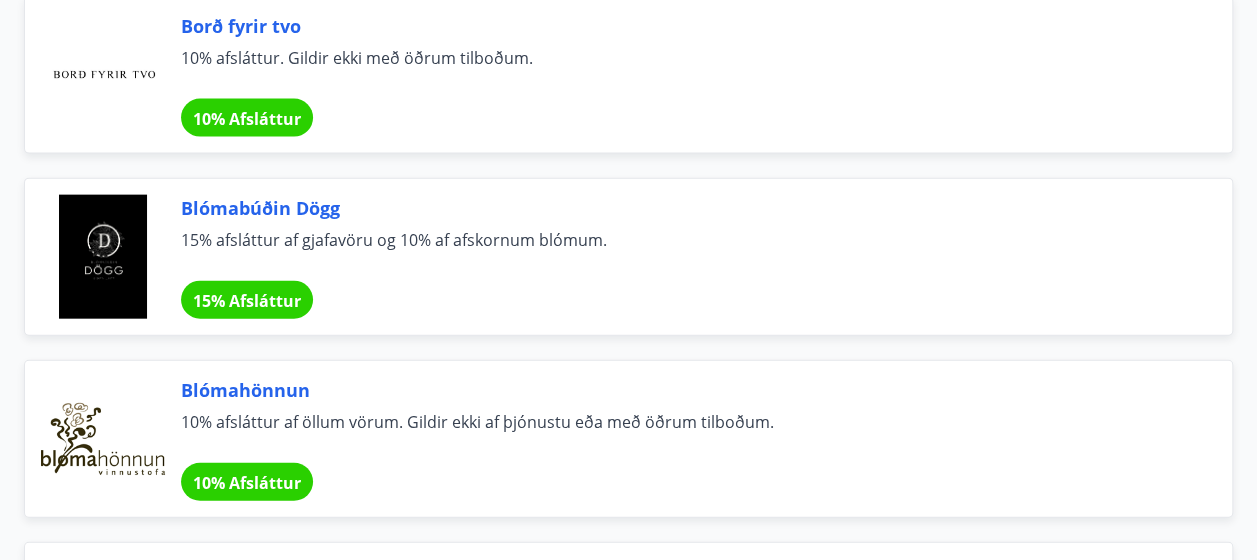 click on "15% Afsláttur" at bounding box center [247, 301] 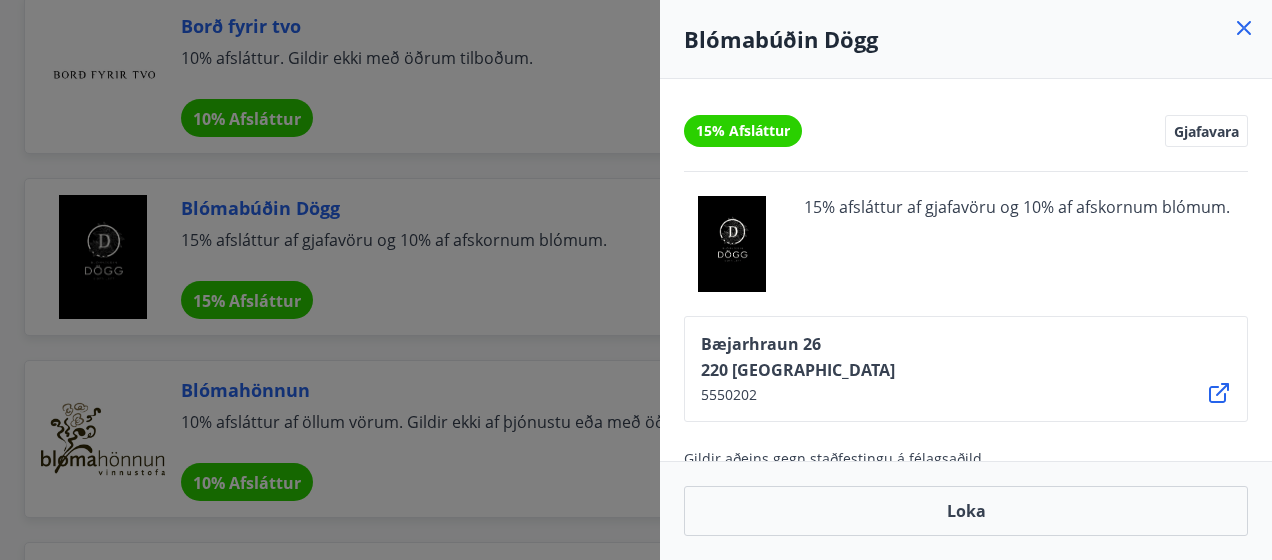 click at bounding box center [636, 280] 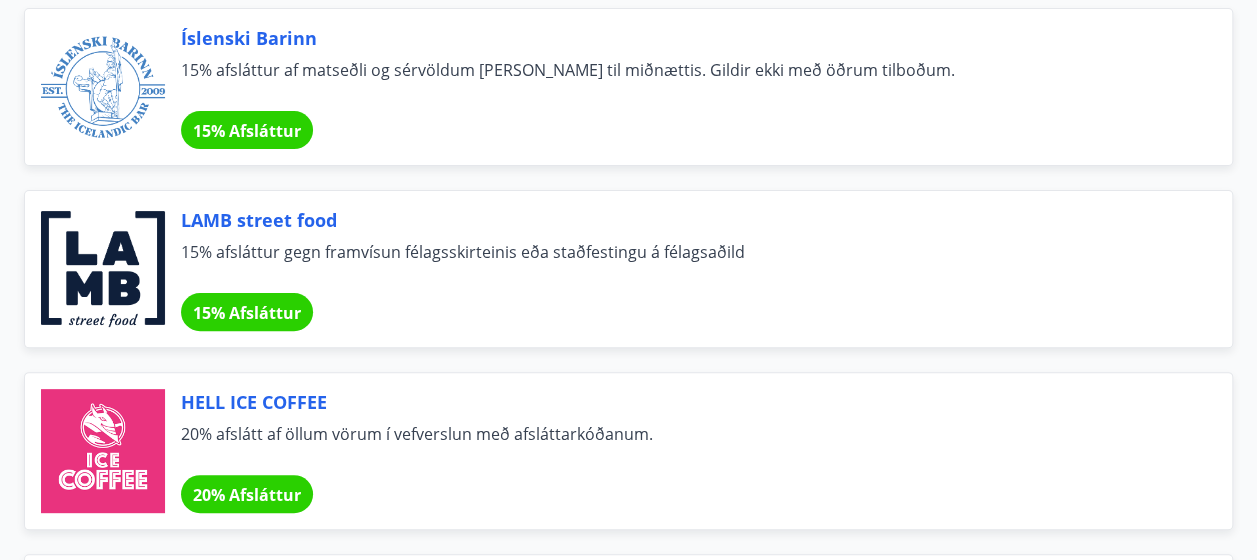 scroll, scrollTop: 11457, scrollLeft: 0, axis: vertical 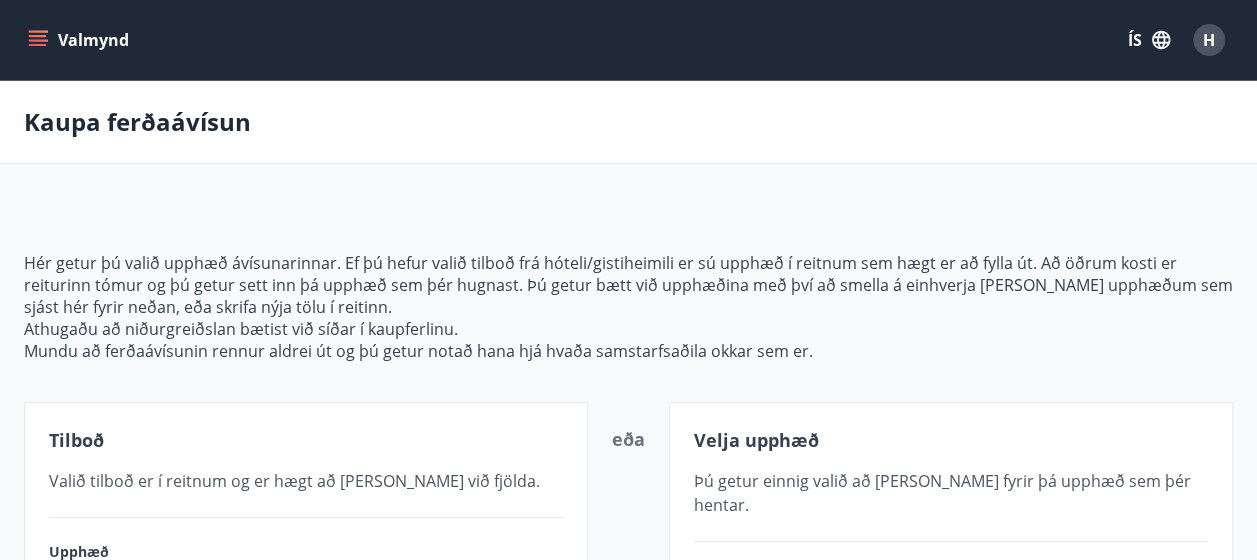 click 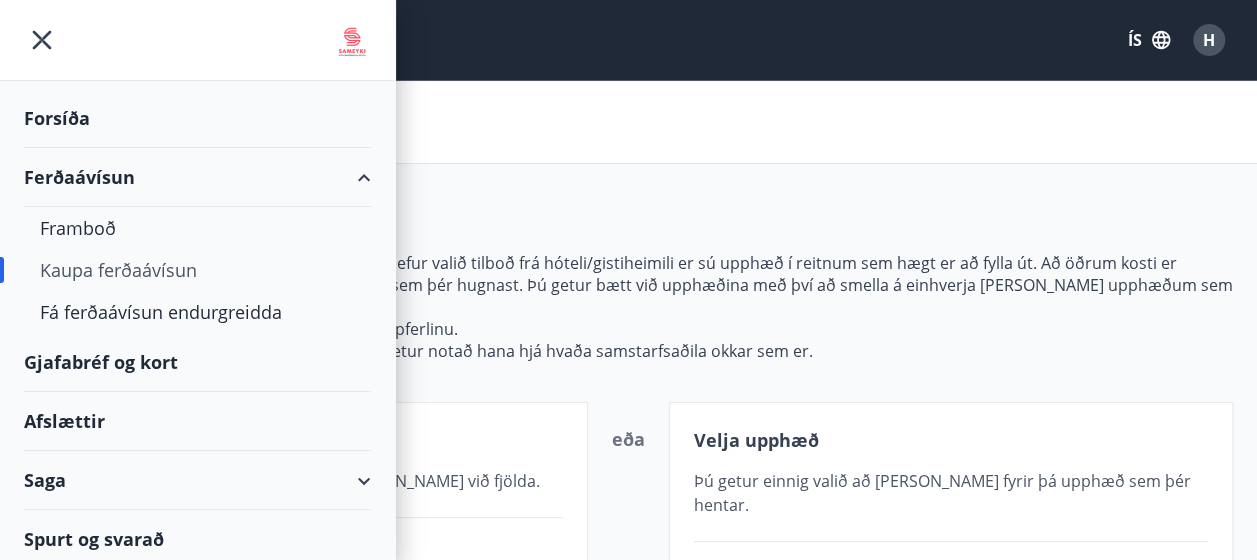 click on "Valmynd ÍS H" at bounding box center (628, 40) 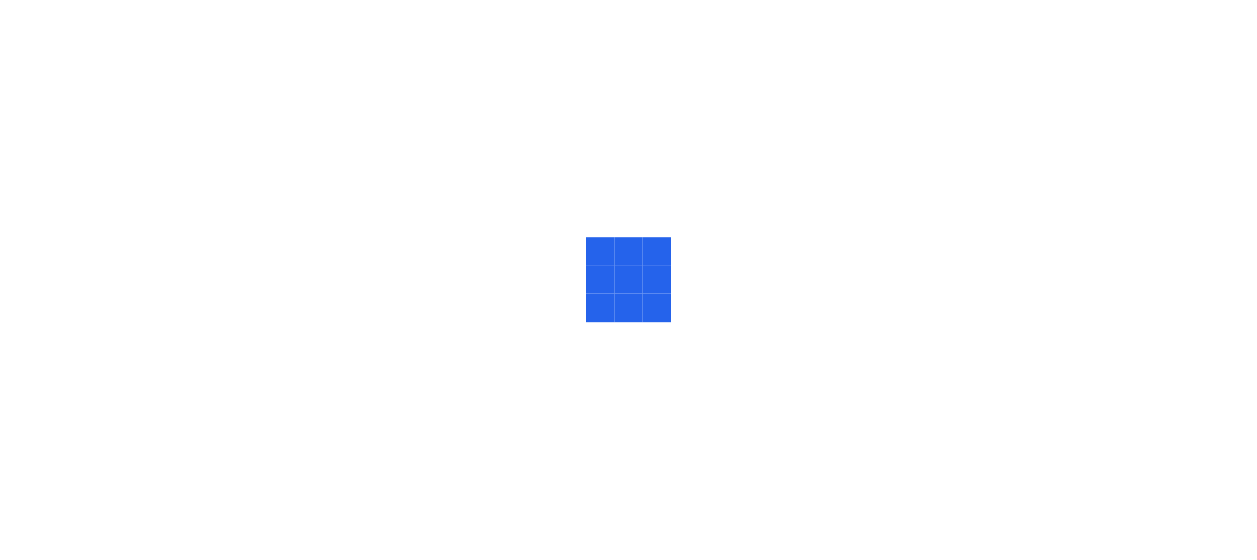 scroll, scrollTop: 0, scrollLeft: 0, axis: both 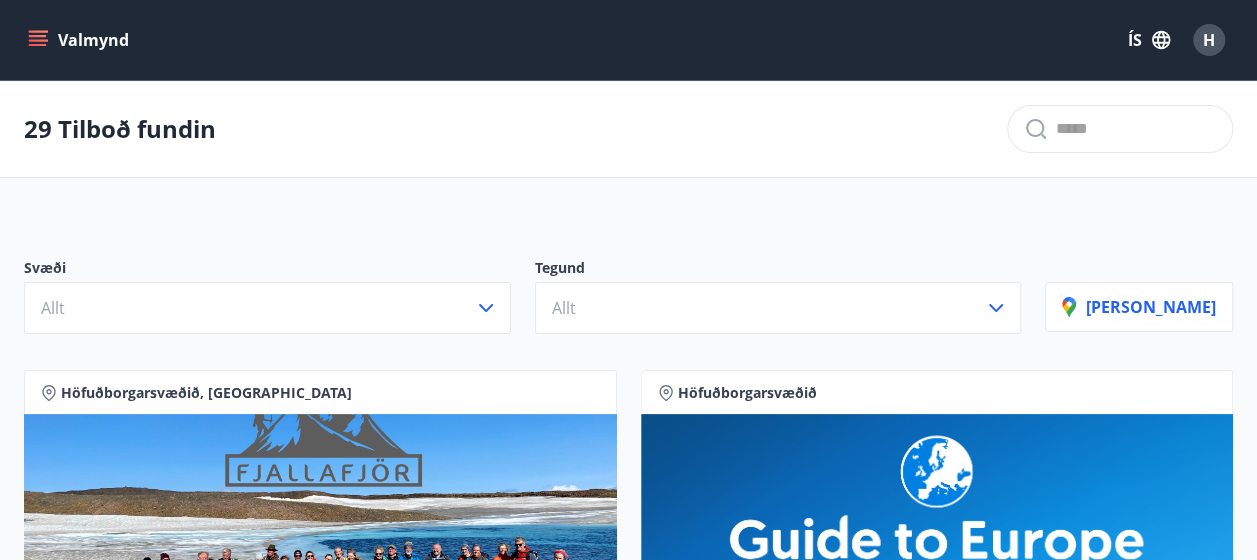 click 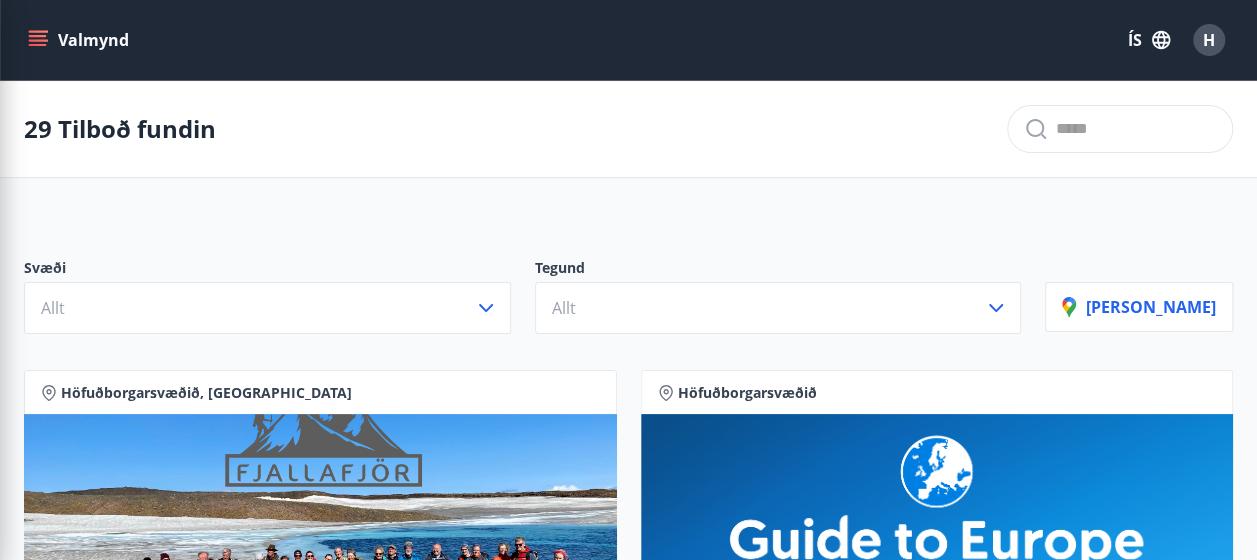 click on "29 Tilboð fundin" at bounding box center [628, 129] 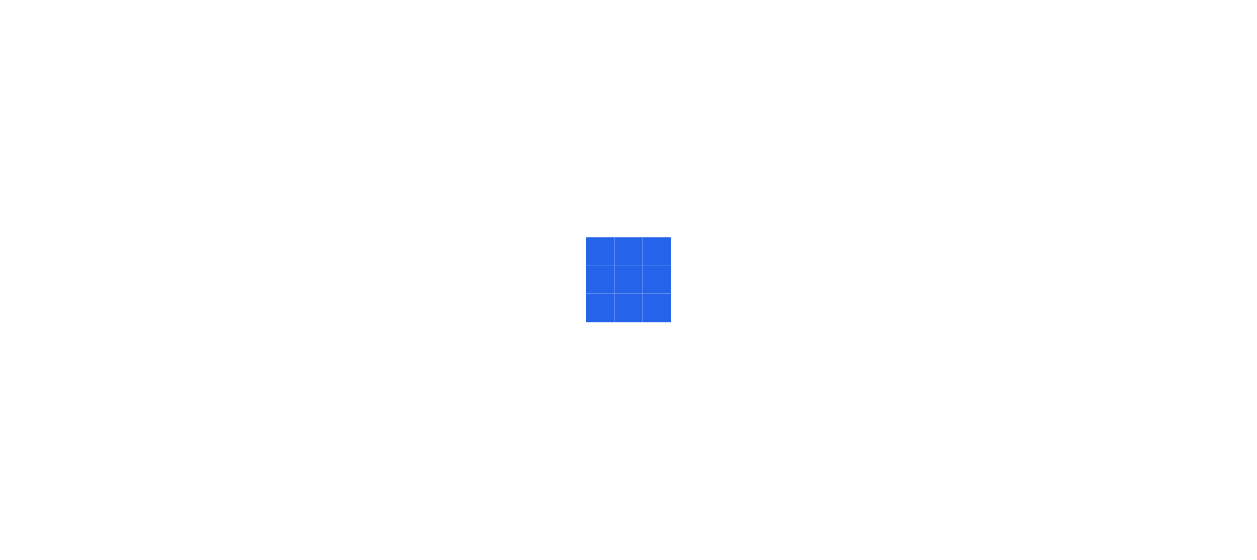 scroll, scrollTop: 0, scrollLeft: 0, axis: both 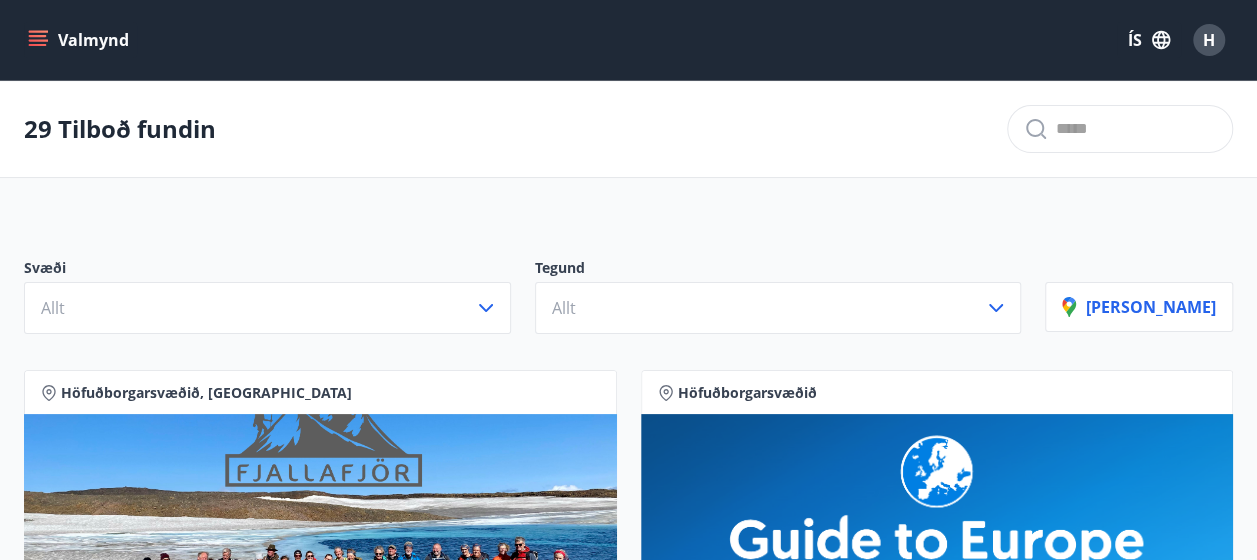 click 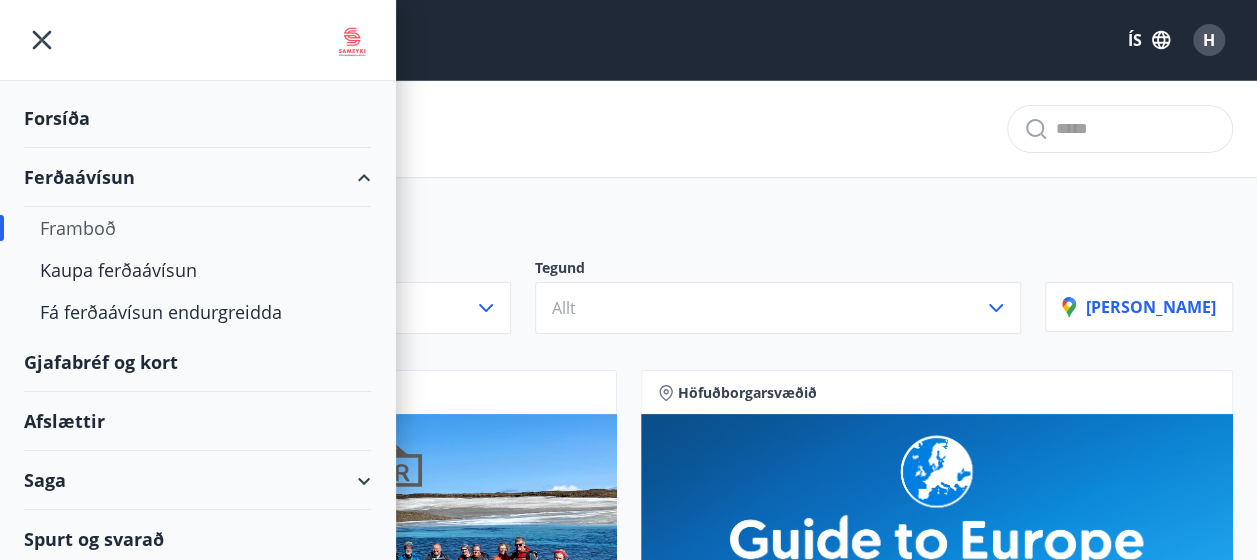 drag, startPoint x: 694, startPoint y: 29, endPoint x: 714, endPoint y: 22, distance: 21.189621 